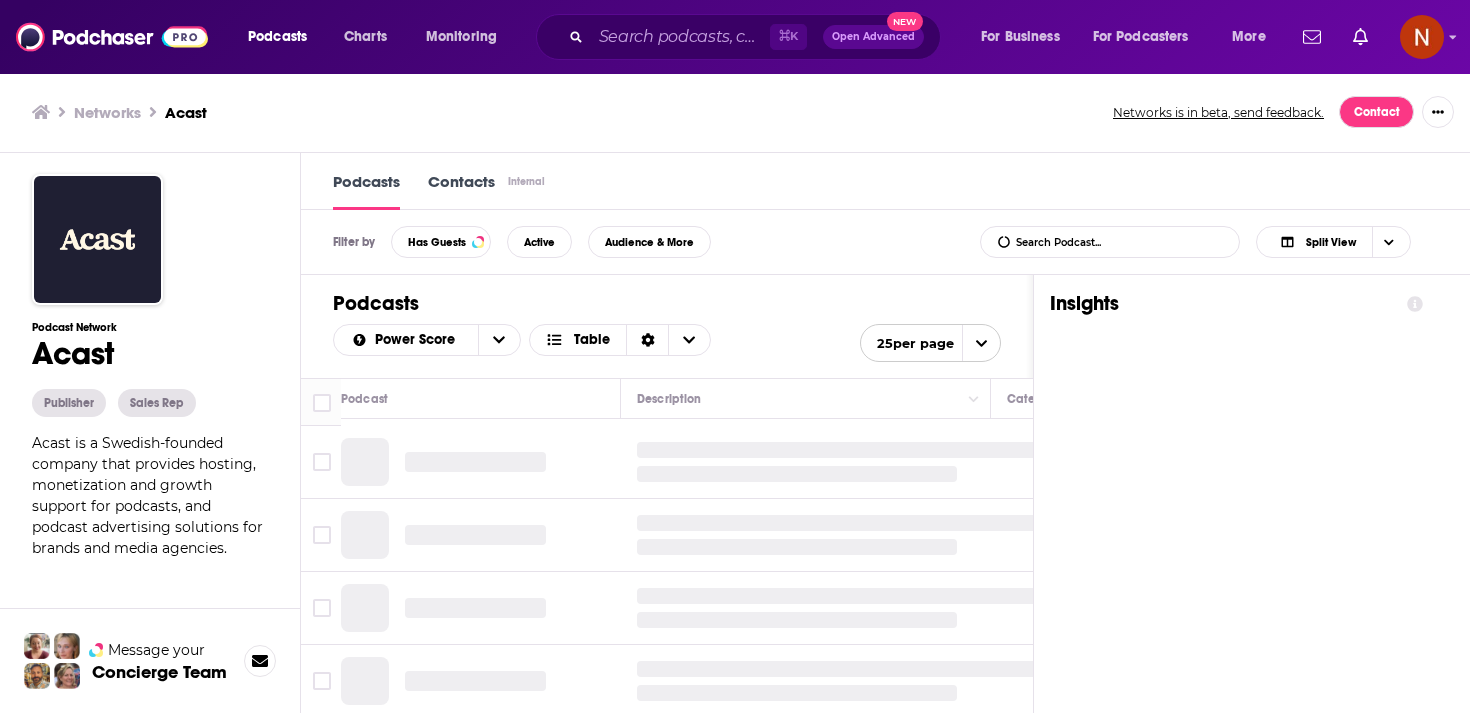 scroll, scrollTop: 0, scrollLeft: 0, axis: both 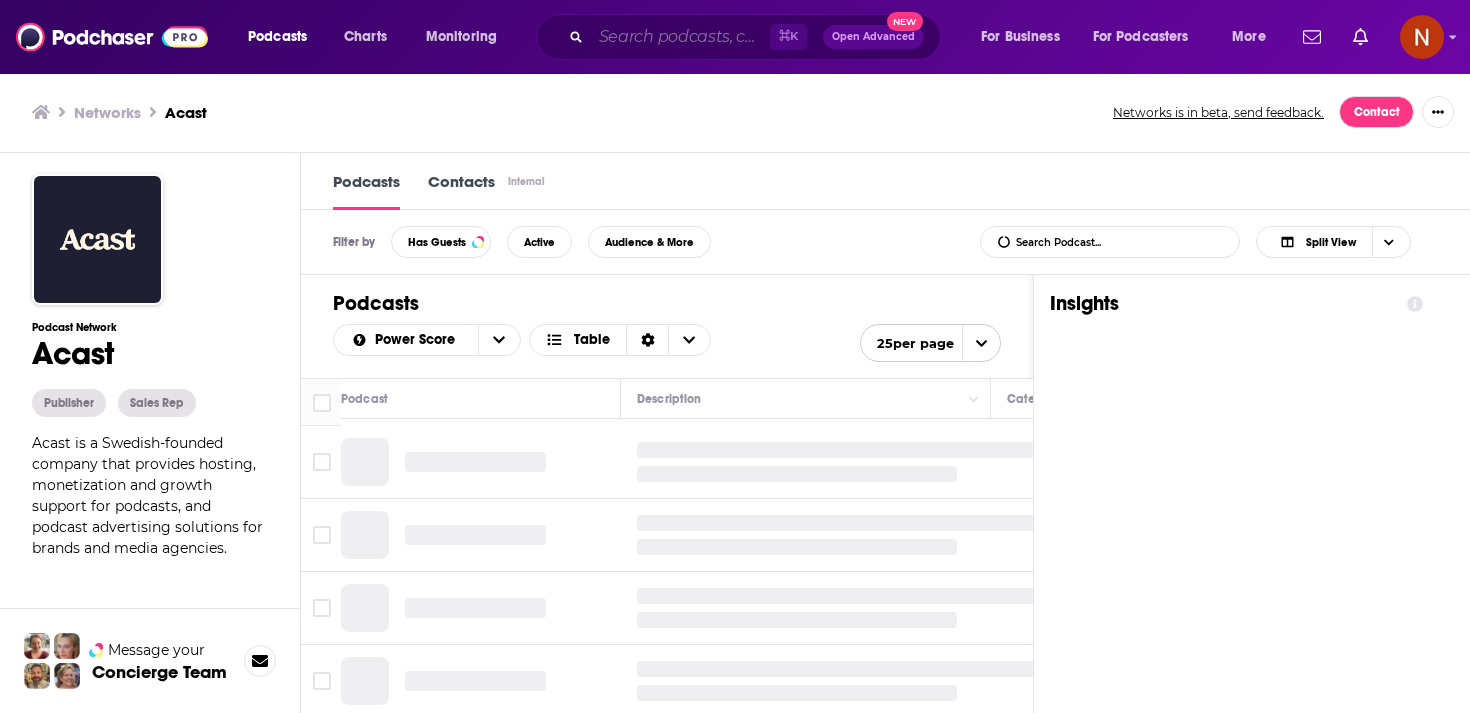 click at bounding box center (680, 37) 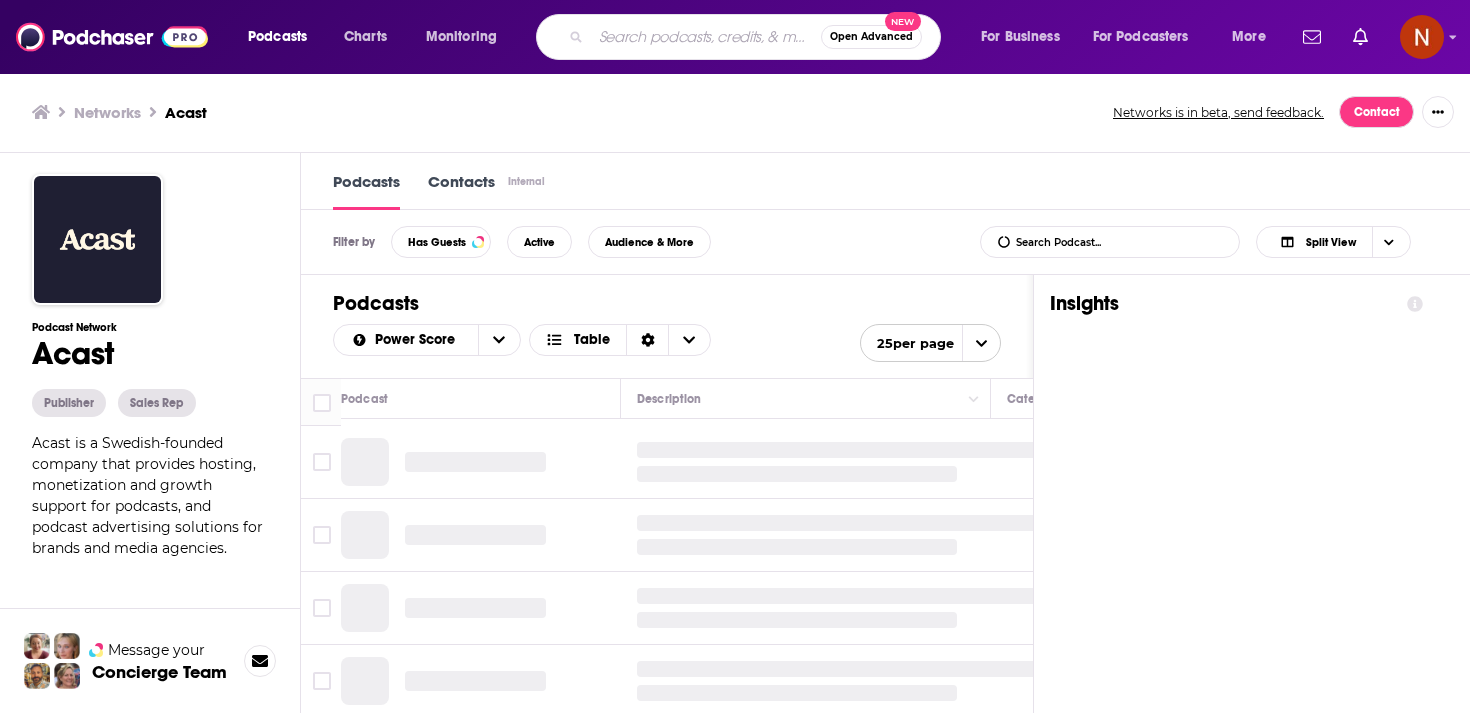 paste on "ضد مجهول" 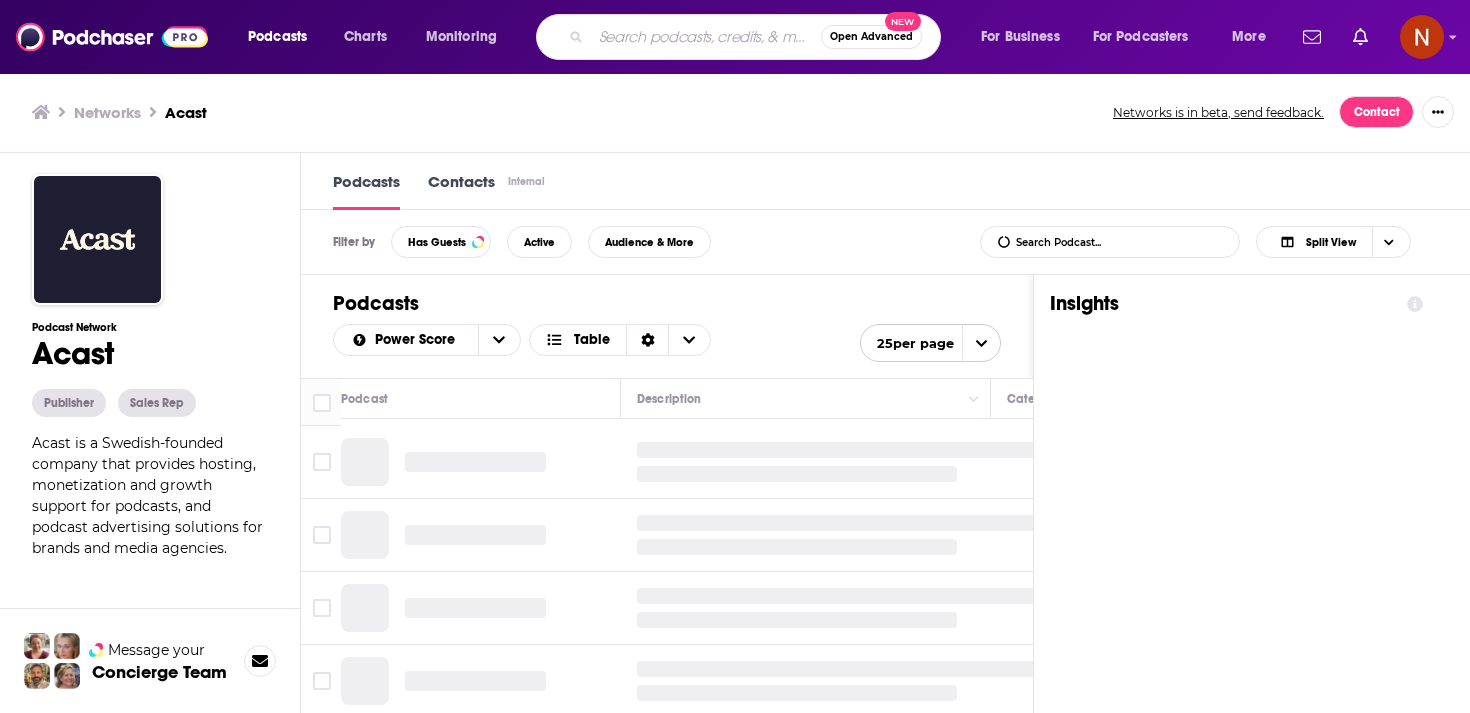 type on "ضد مجهول" 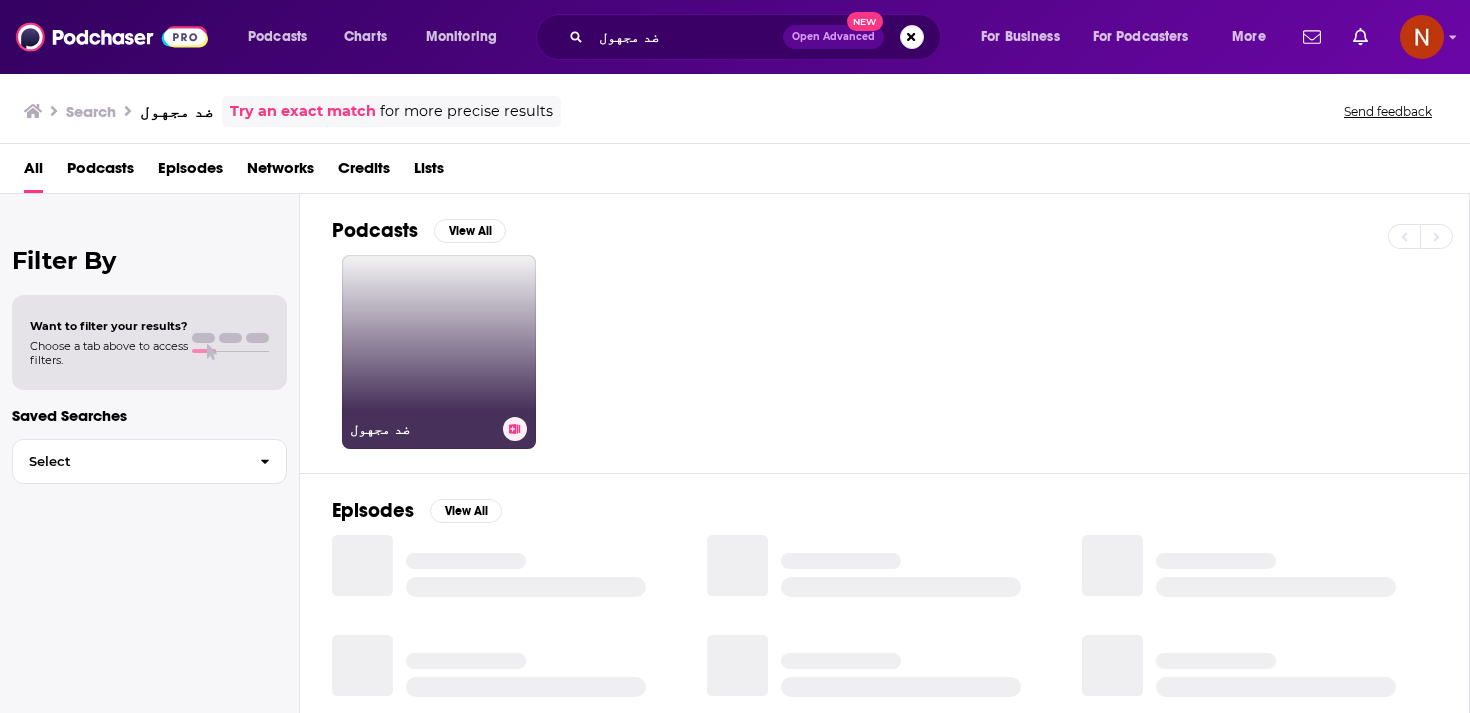 click on "ضد مجهول" at bounding box center (439, 352) 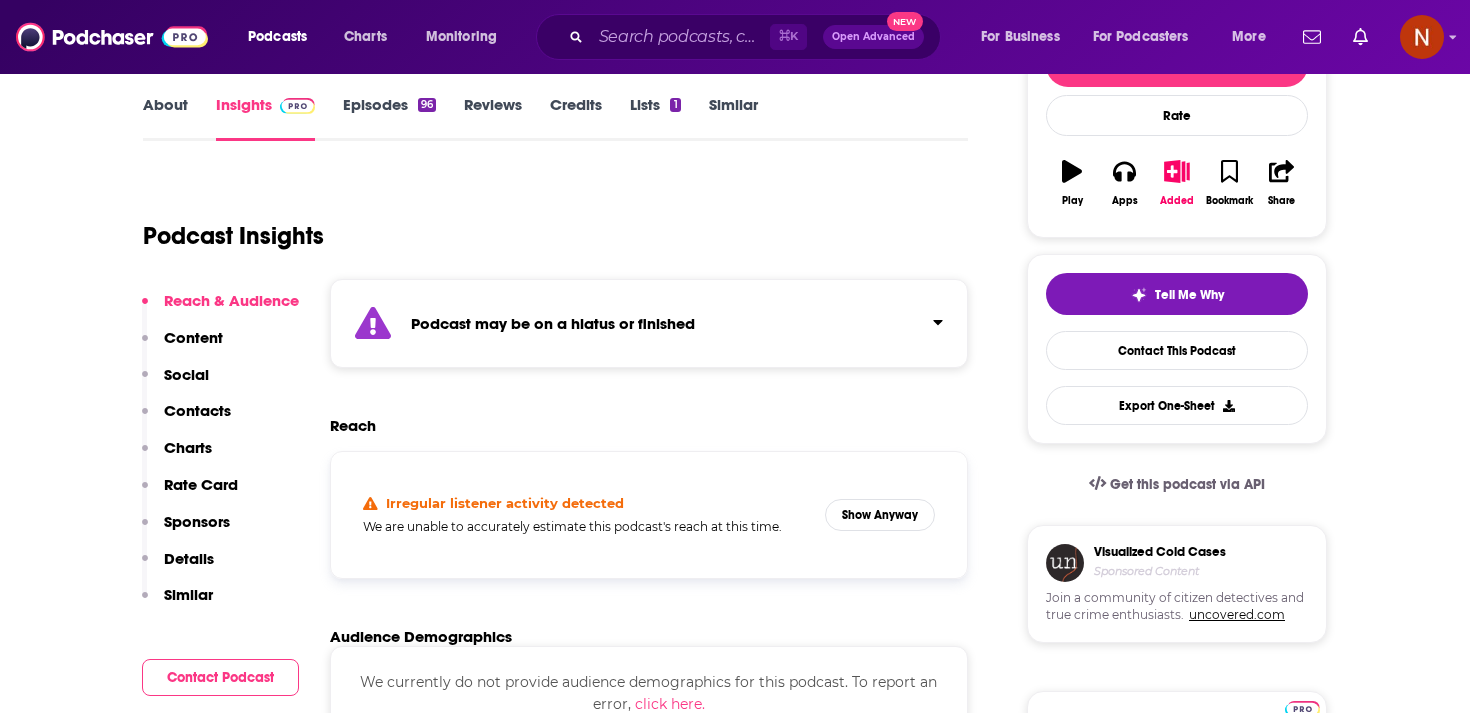 scroll, scrollTop: 367, scrollLeft: 0, axis: vertical 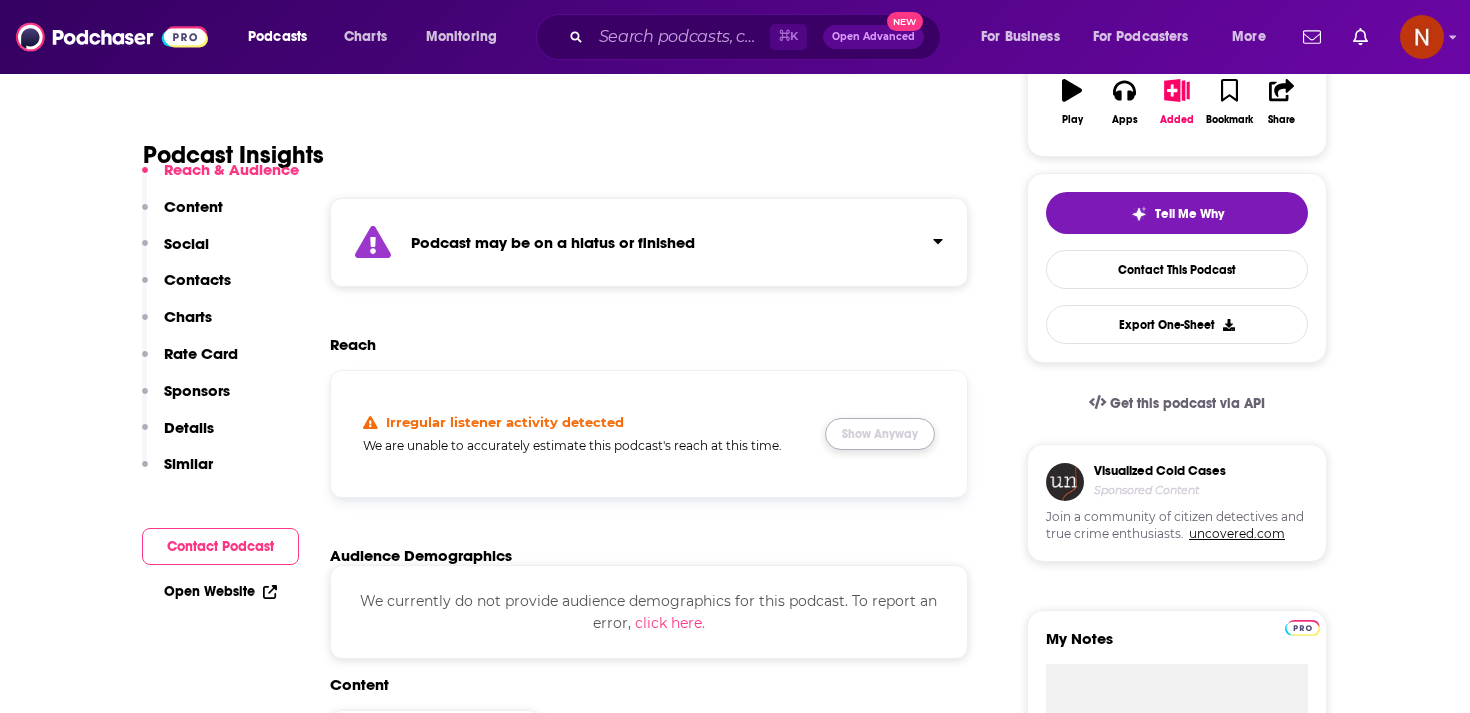 click on "Show Anyway" at bounding box center [880, 434] 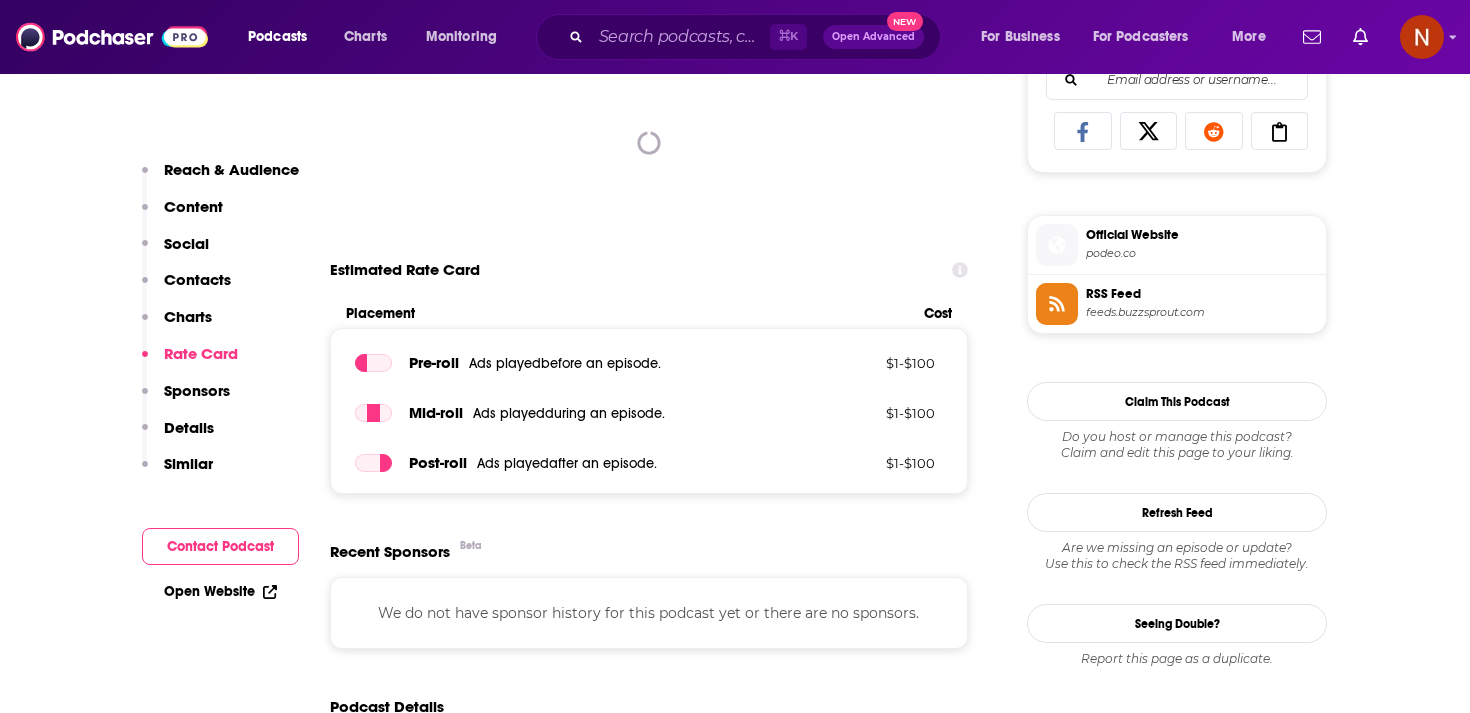 scroll, scrollTop: 1519, scrollLeft: 0, axis: vertical 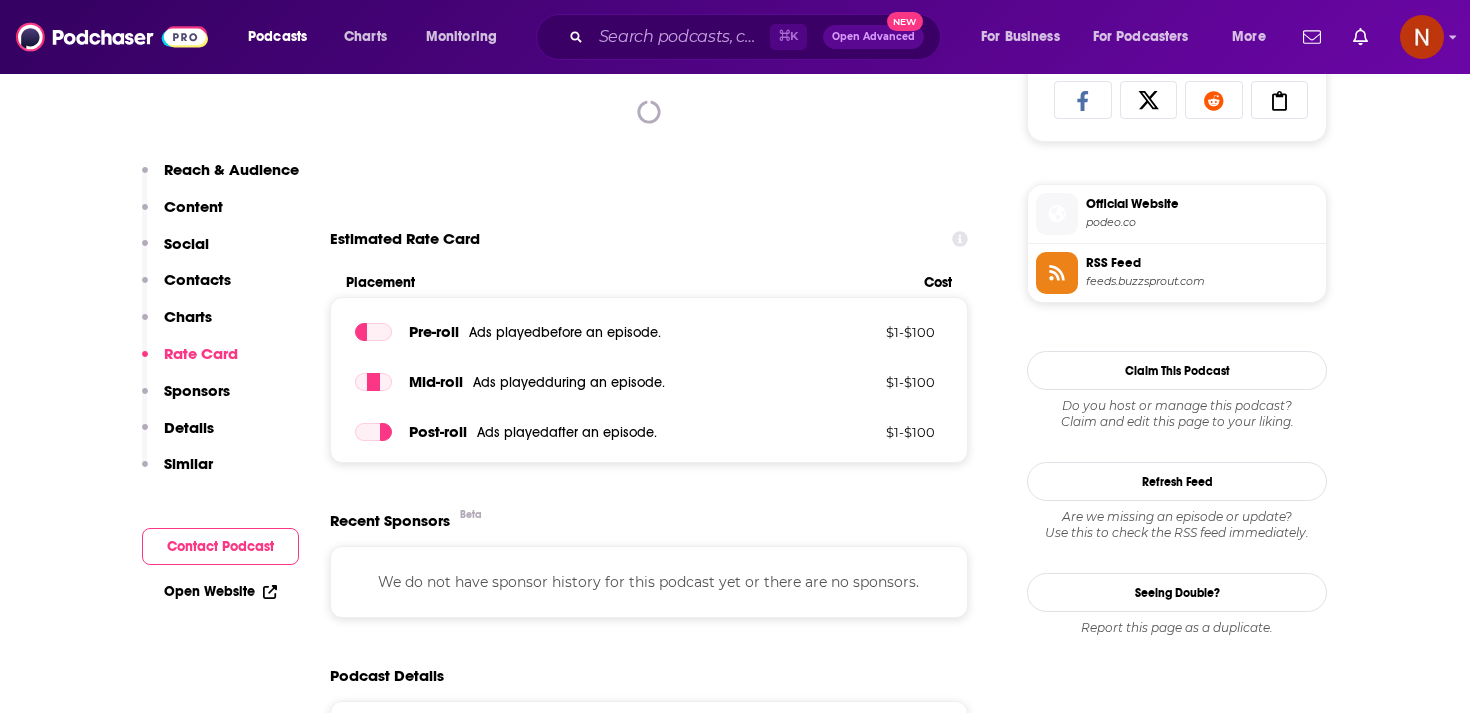 click on "RSS Feed" at bounding box center (1202, 263) 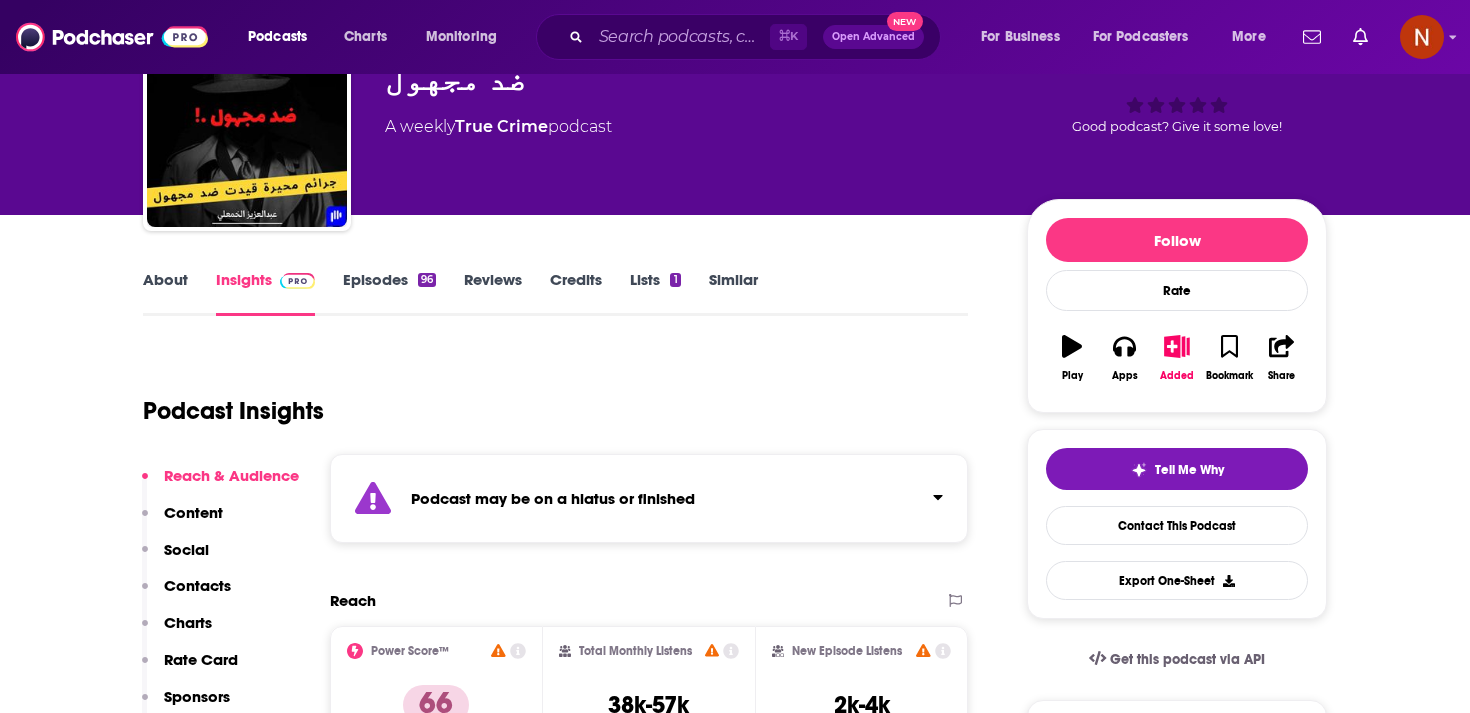 scroll, scrollTop: 85, scrollLeft: 0, axis: vertical 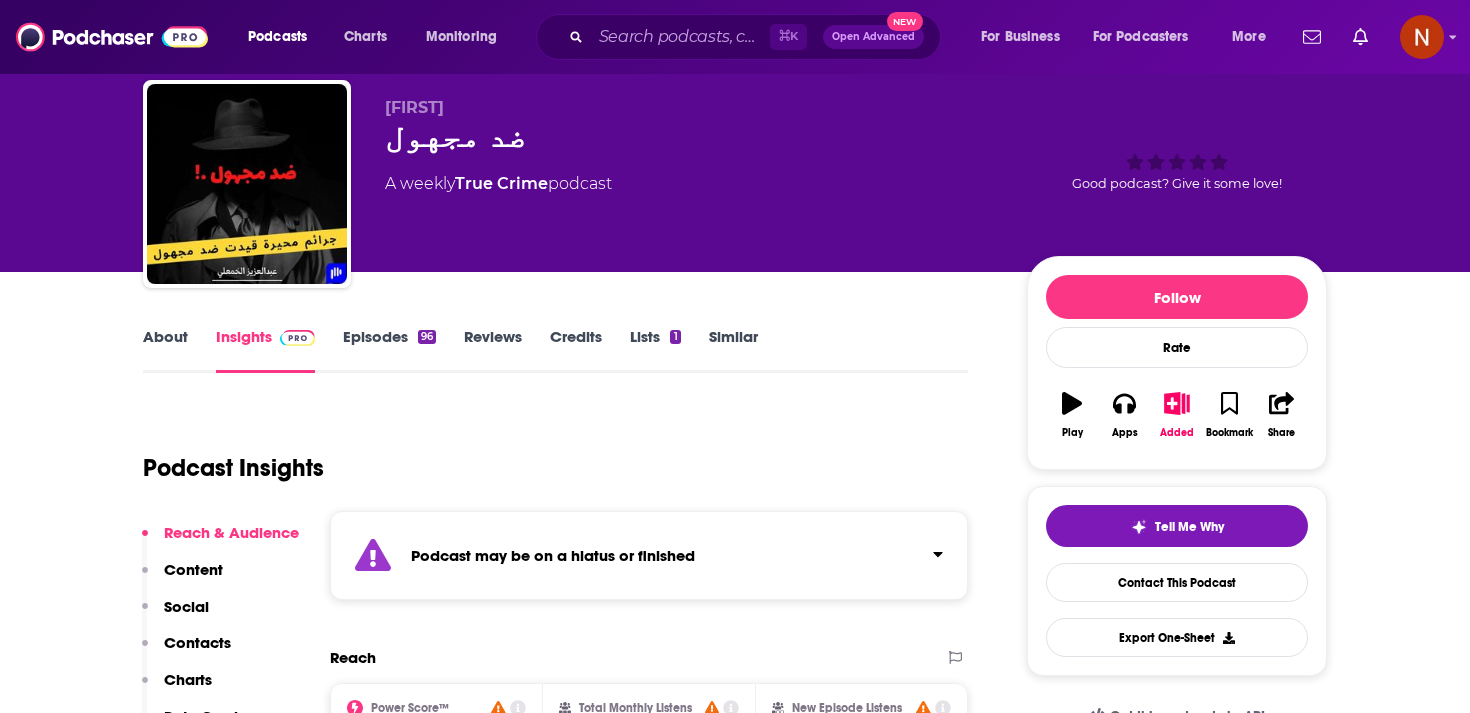 click on "Episodes [NUMBER]" at bounding box center [389, 350] 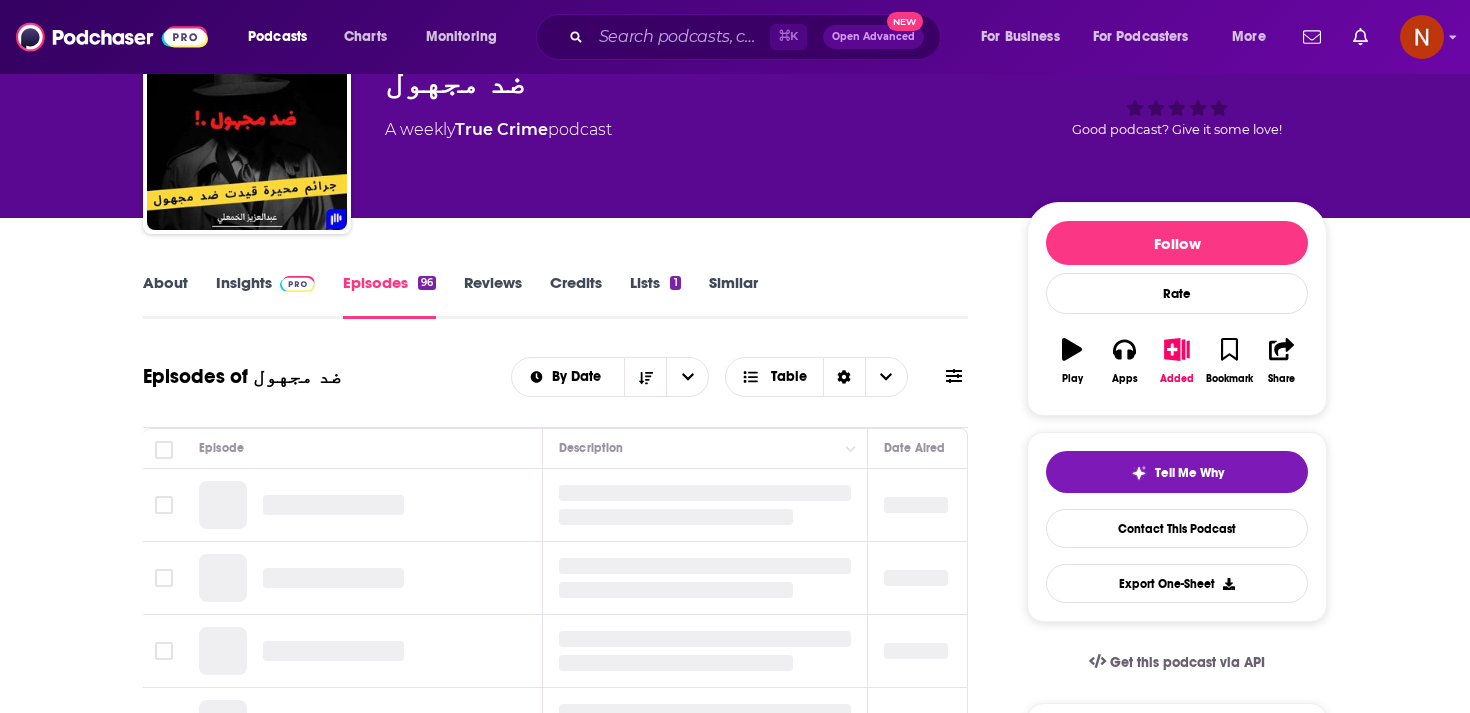 scroll, scrollTop: 197, scrollLeft: 0, axis: vertical 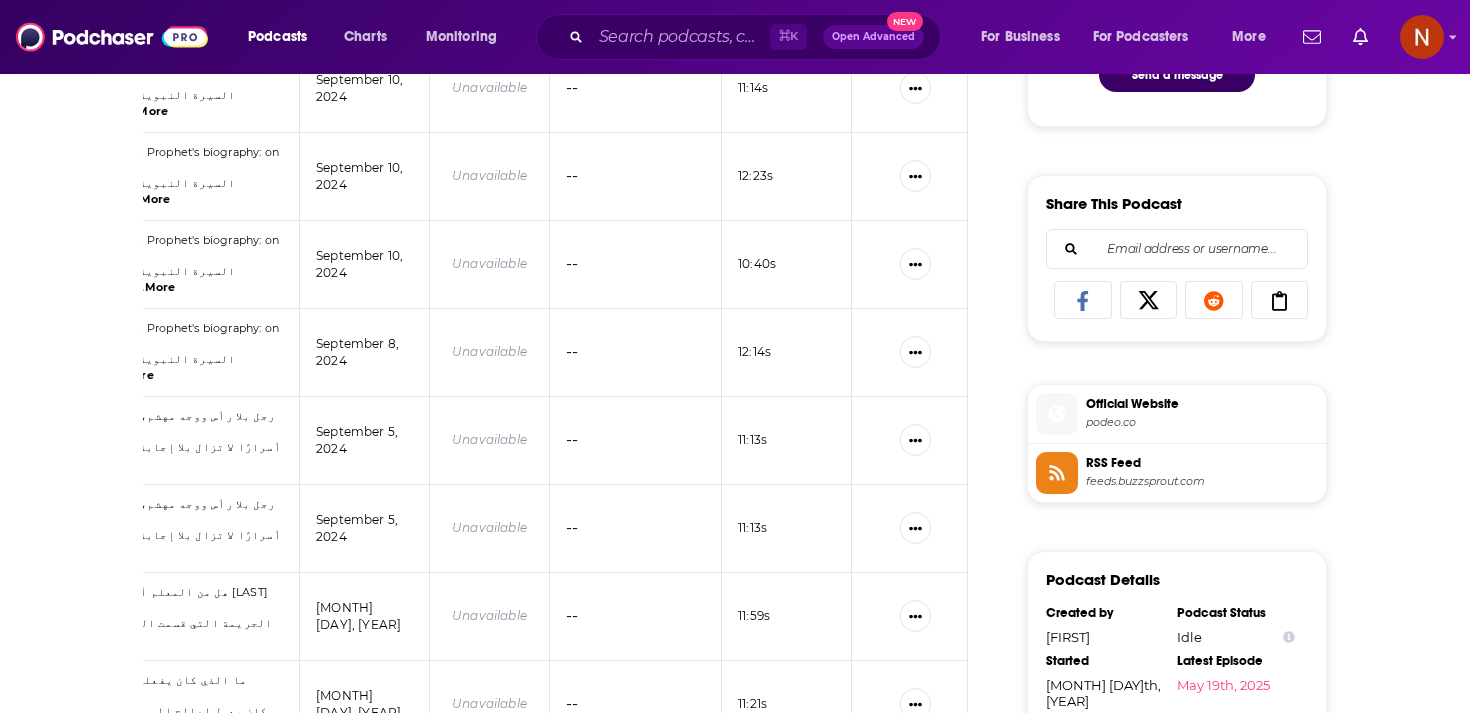 click on "RSS Feed" at bounding box center (1202, 463) 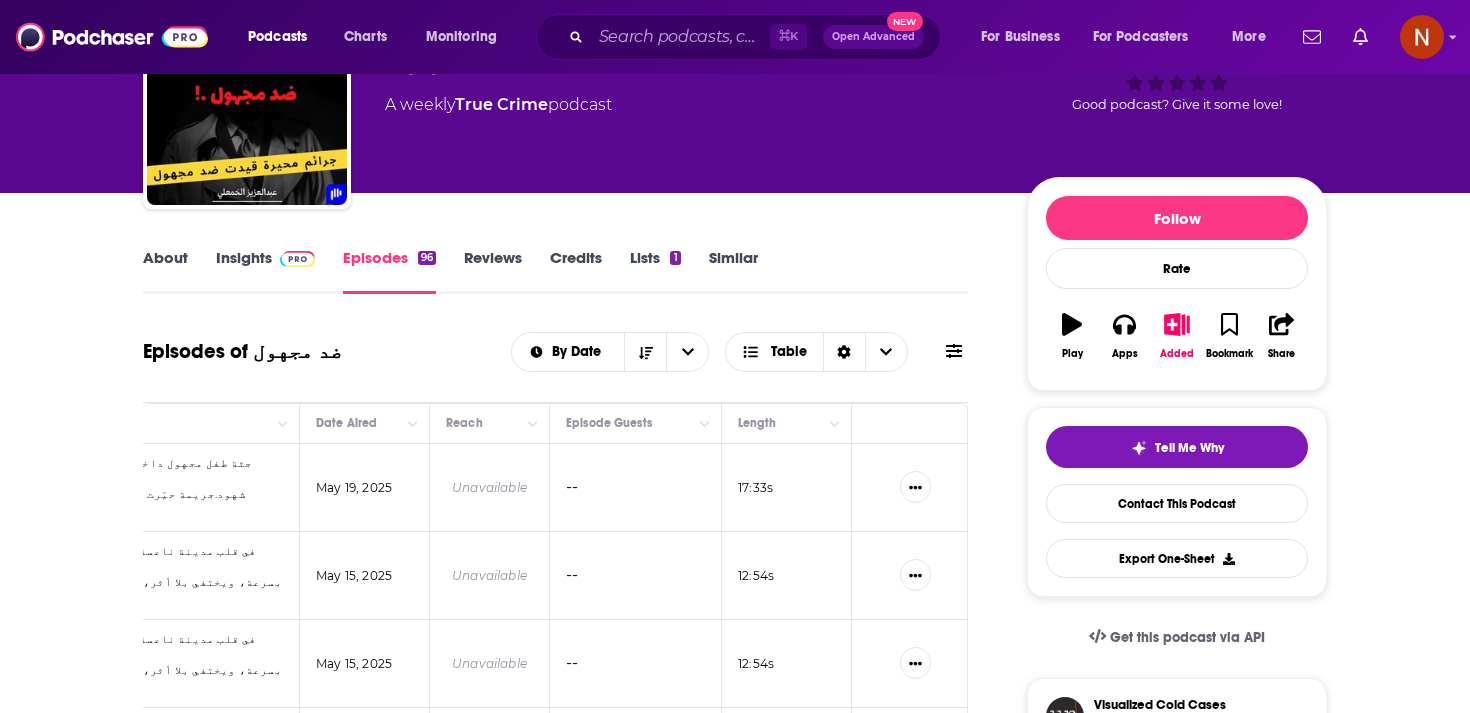 scroll, scrollTop: 131, scrollLeft: 0, axis: vertical 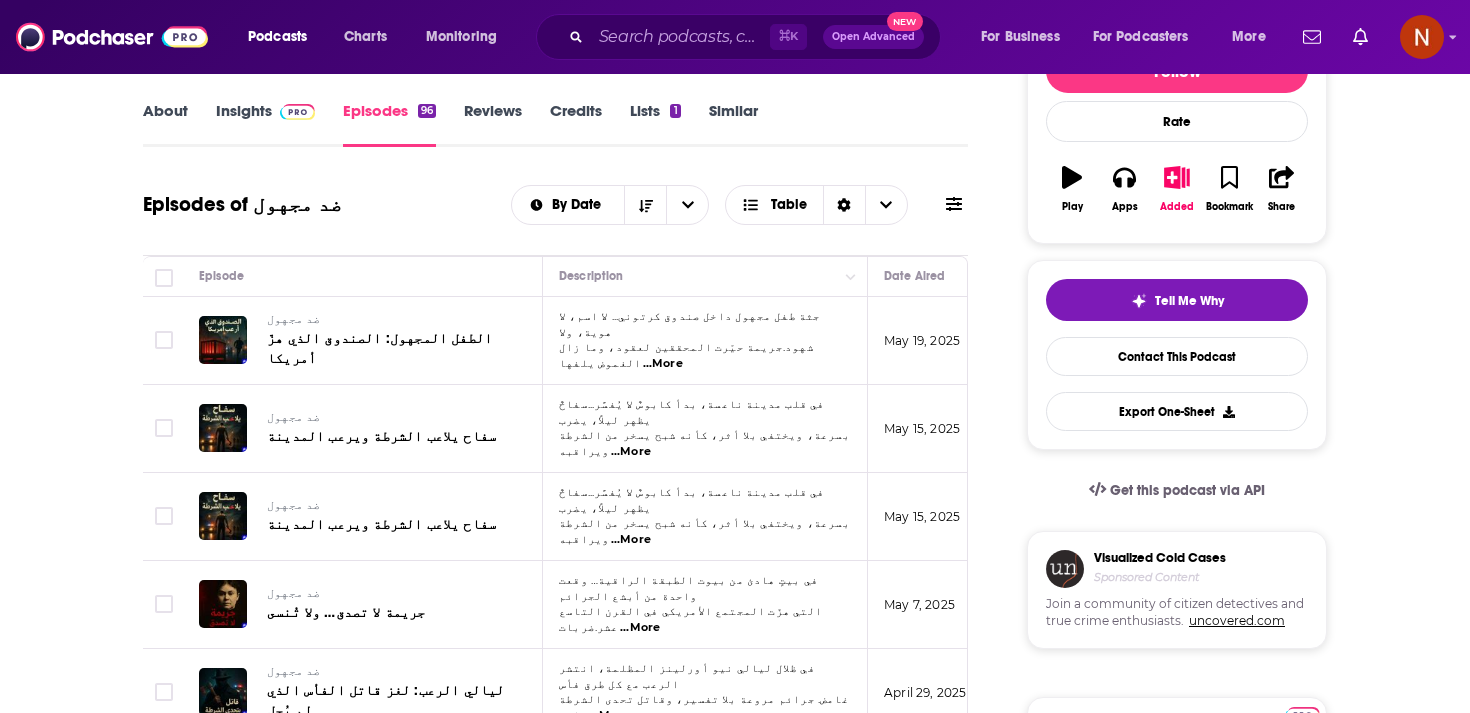 click on "Insights" at bounding box center [265, 124] 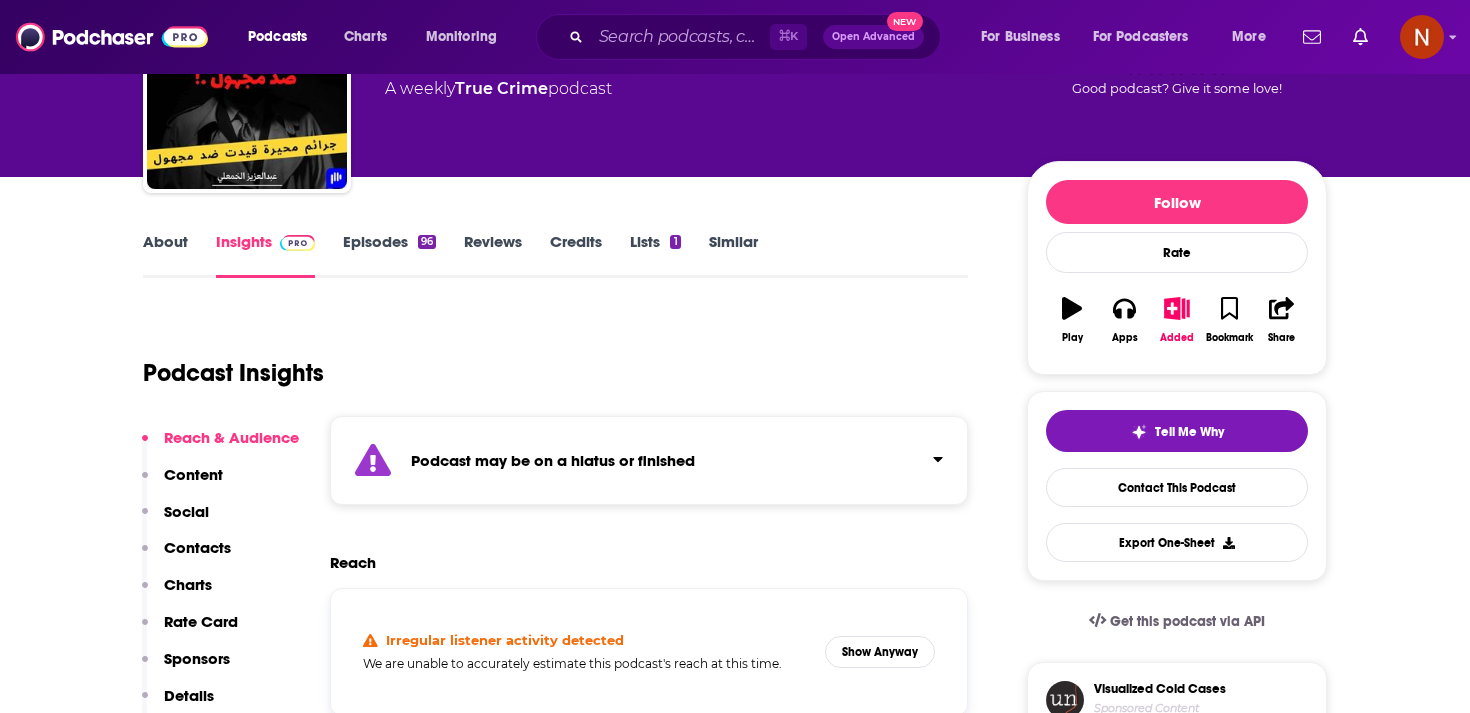scroll, scrollTop: 208, scrollLeft: 0, axis: vertical 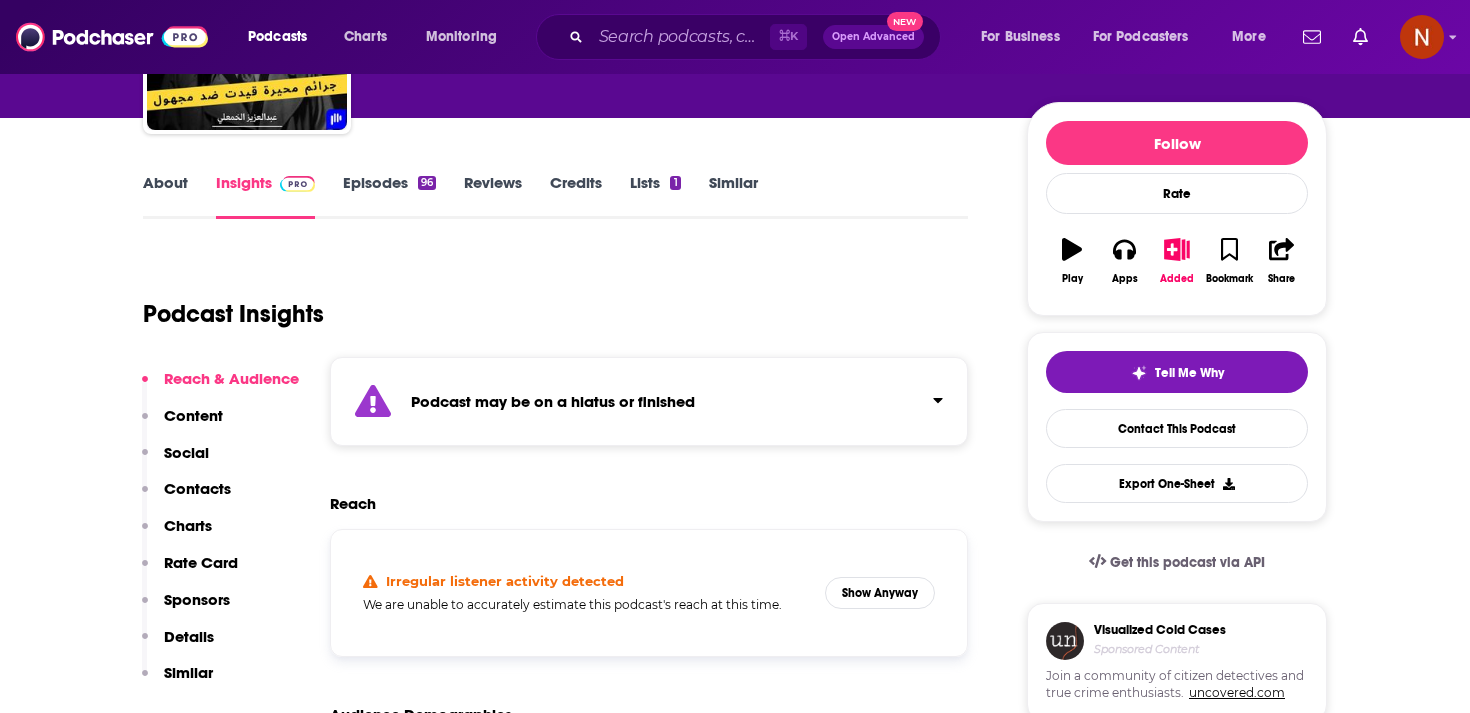 click on "Podcast may be on a hiatus or finished" at bounding box center (553, 401) 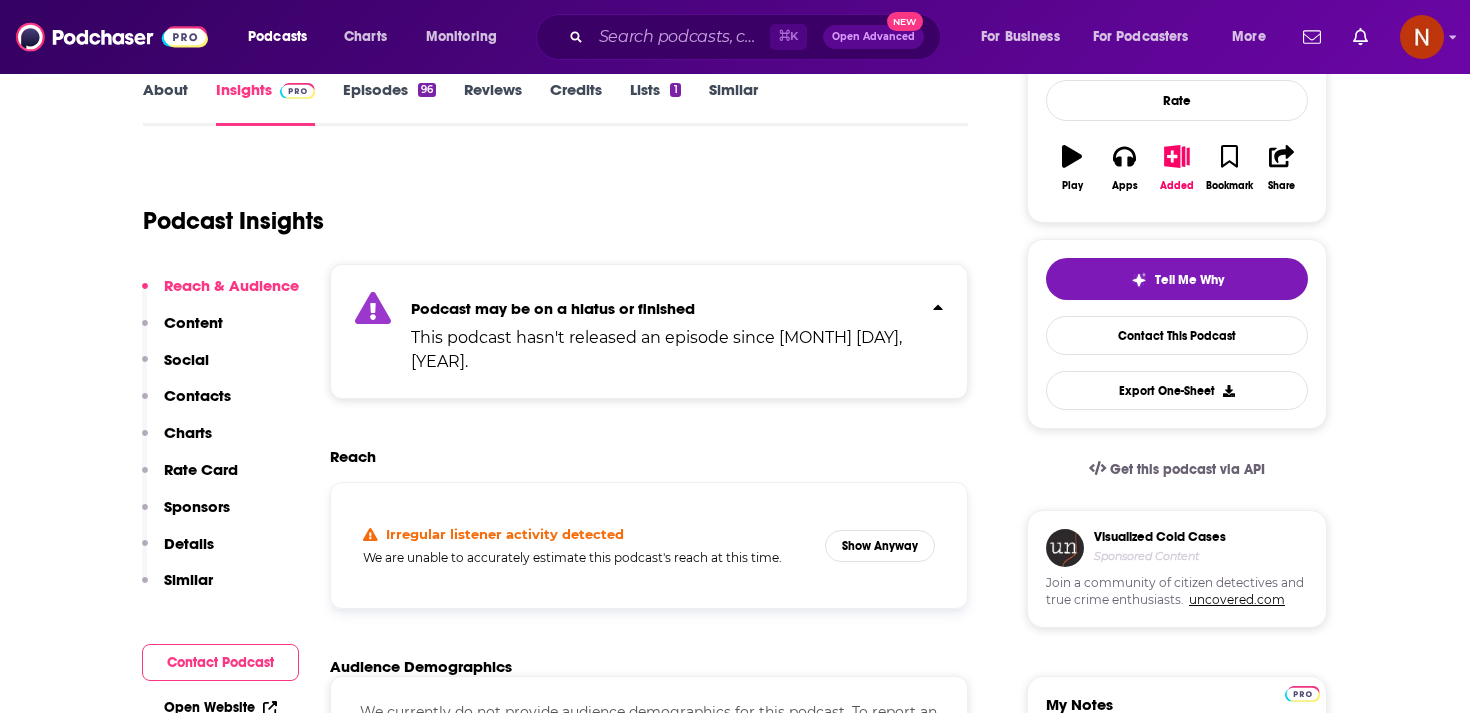 scroll, scrollTop: 302, scrollLeft: 0, axis: vertical 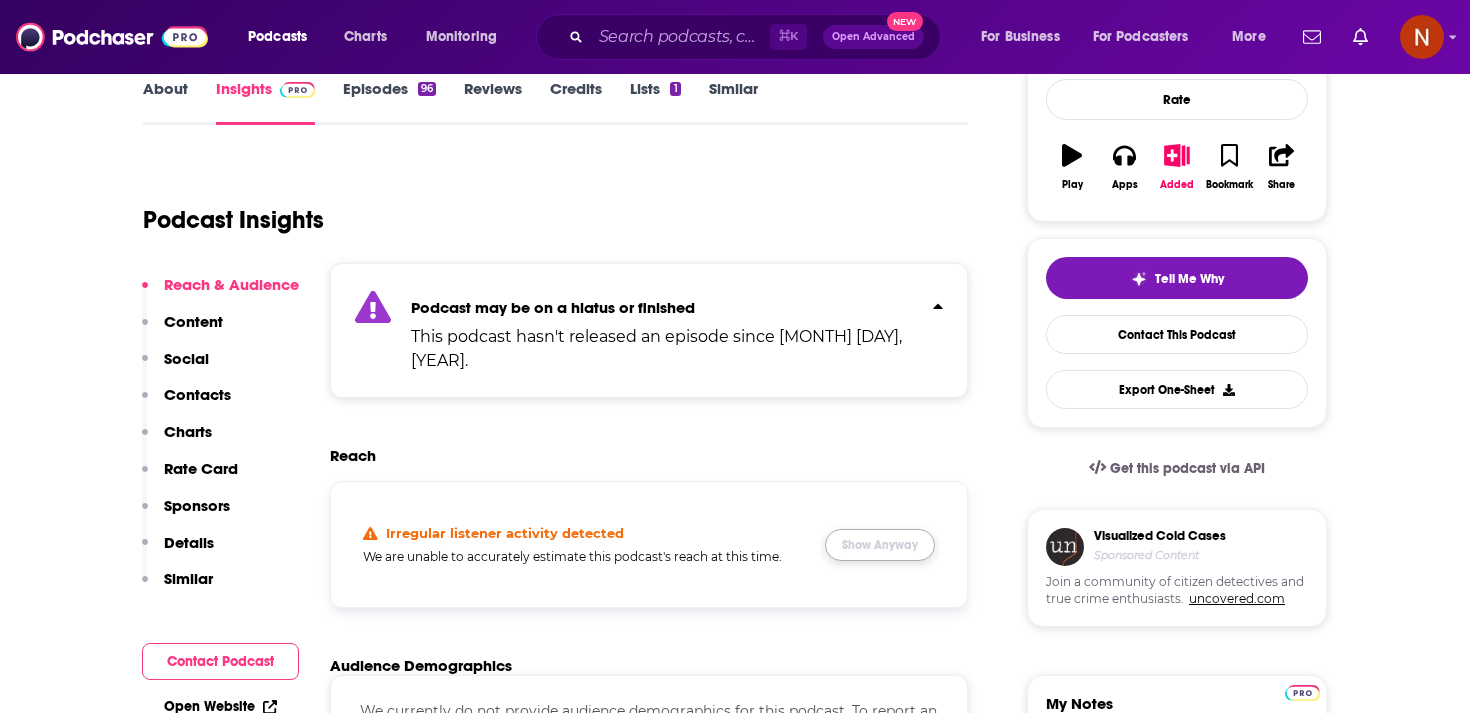 click on "Show Anyway" at bounding box center [880, 545] 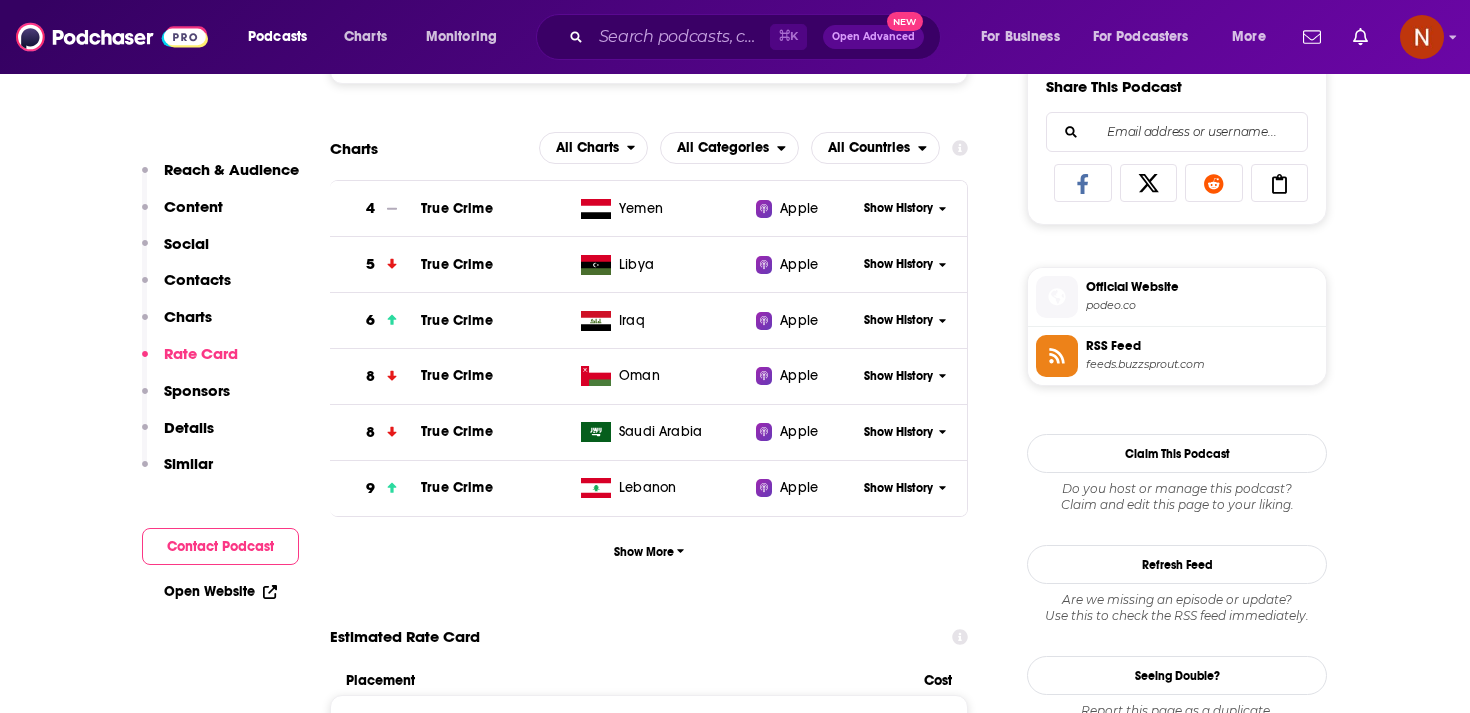 scroll, scrollTop: 1333, scrollLeft: 0, axis: vertical 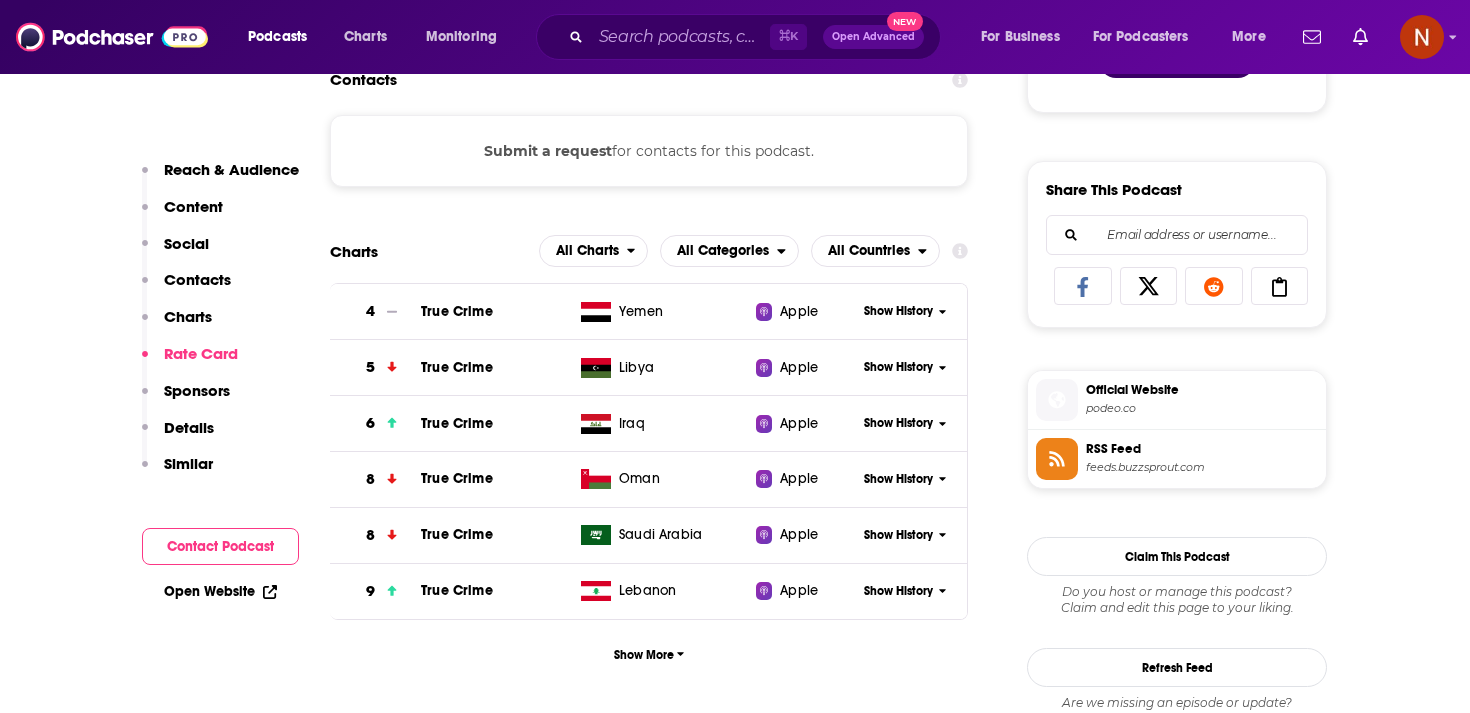 click on "feeds.buzzsprout.com" at bounding box center [1202, 467] 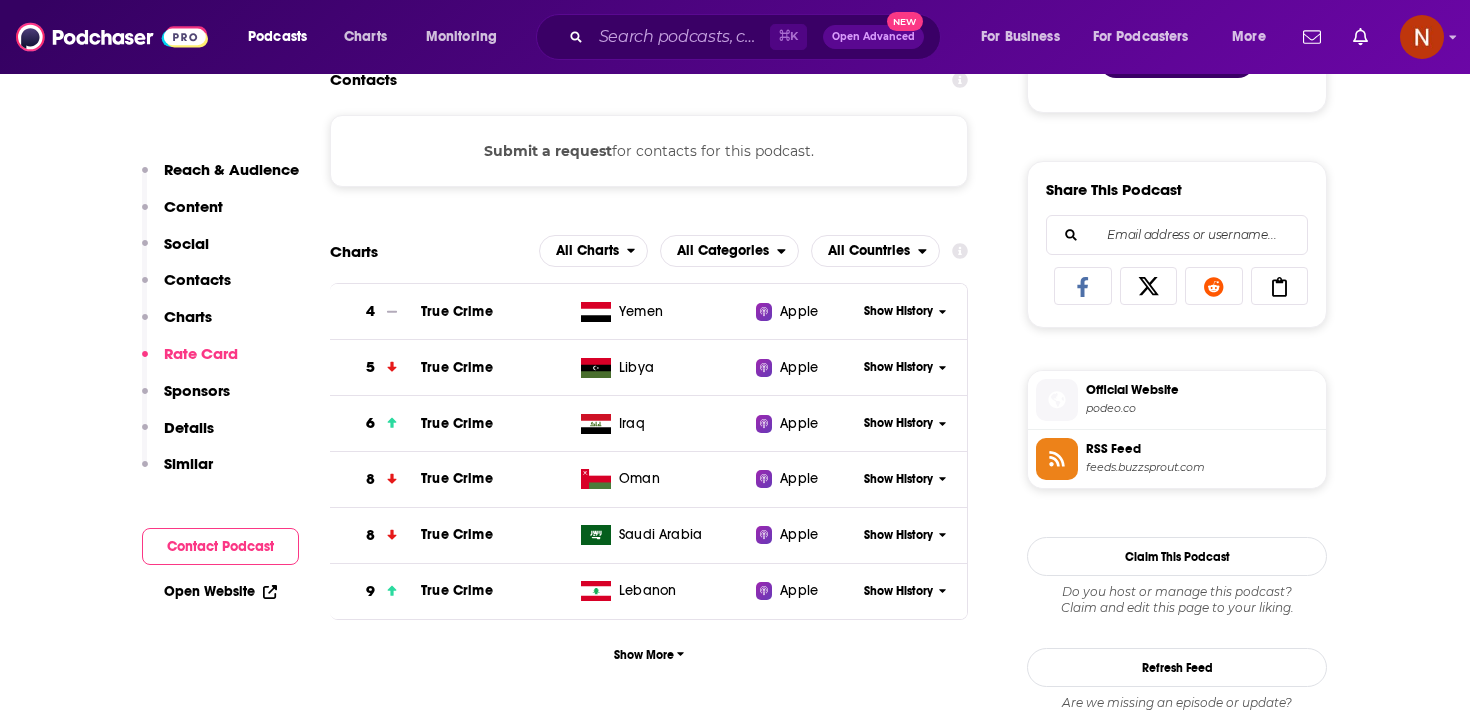 click on "feeds.buzzsprout.com" at bounding box center (1202, 467) 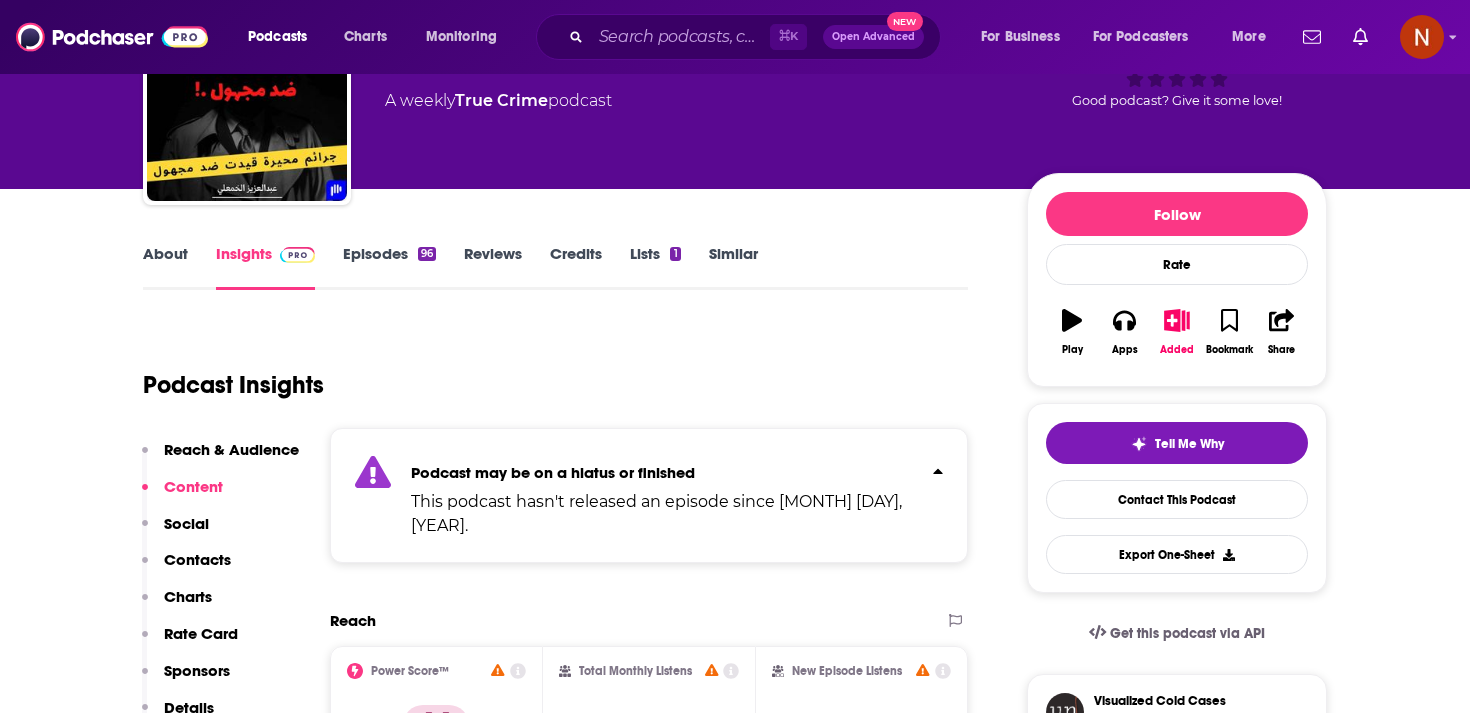 scroll, scrollTop: 0, scrollLeft: 0, axis: both 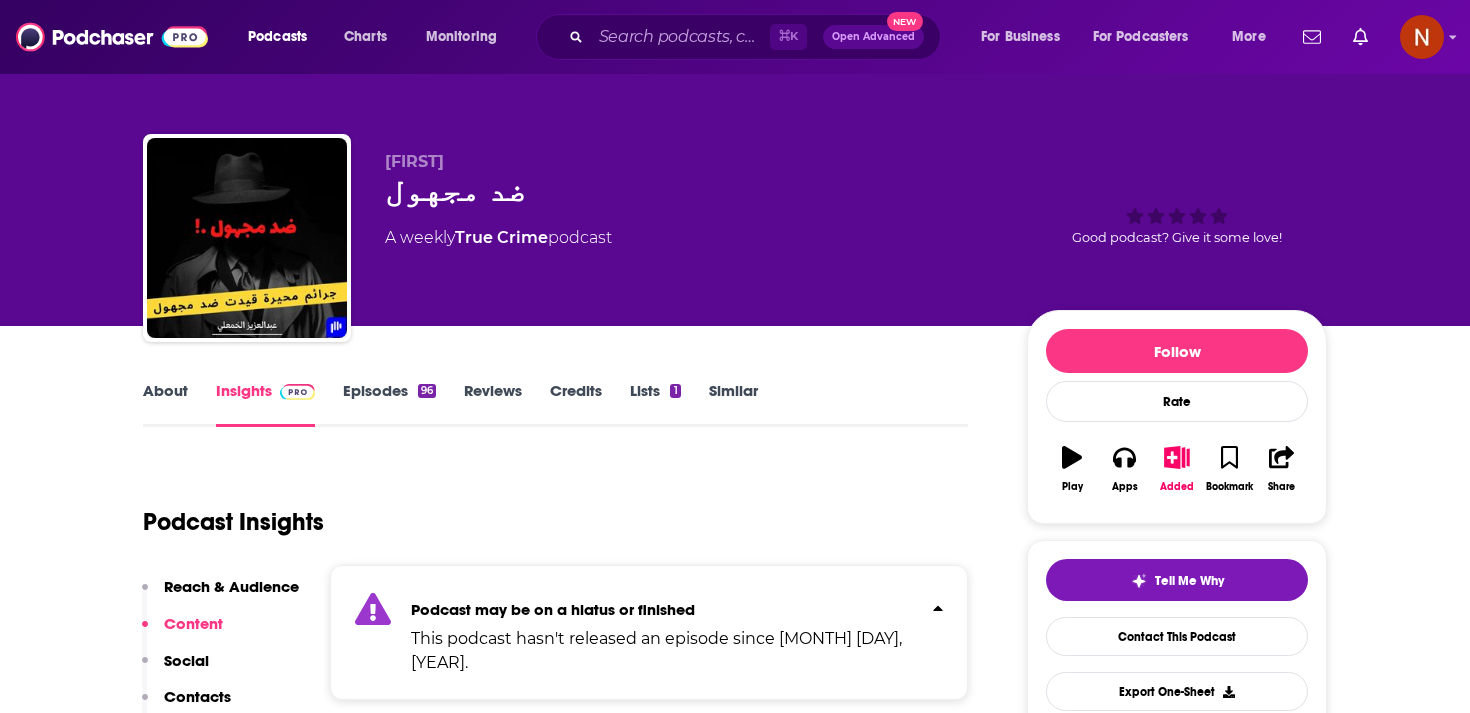 click on "ضد مجهول" at bounding box center (690, 190) 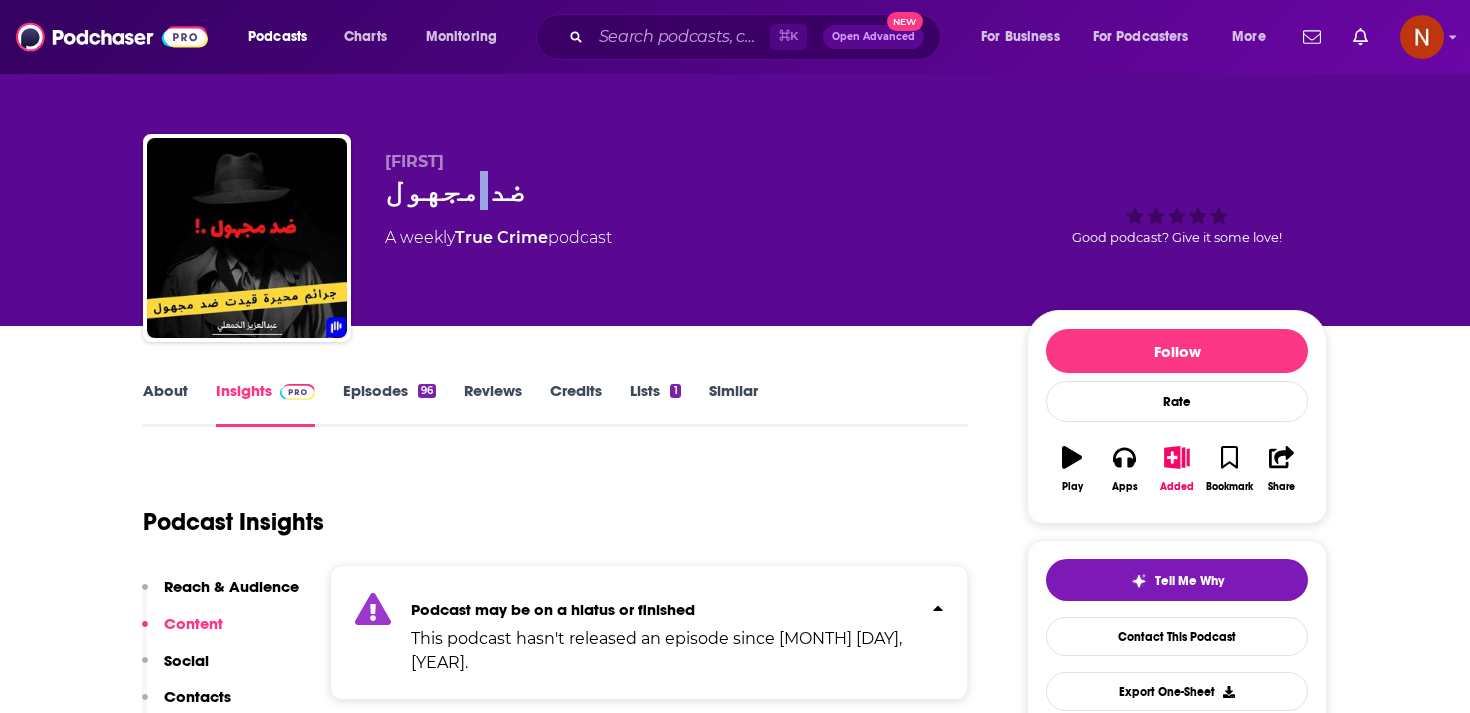 click on "ضد مجهول" at bounding box center (690, 190) 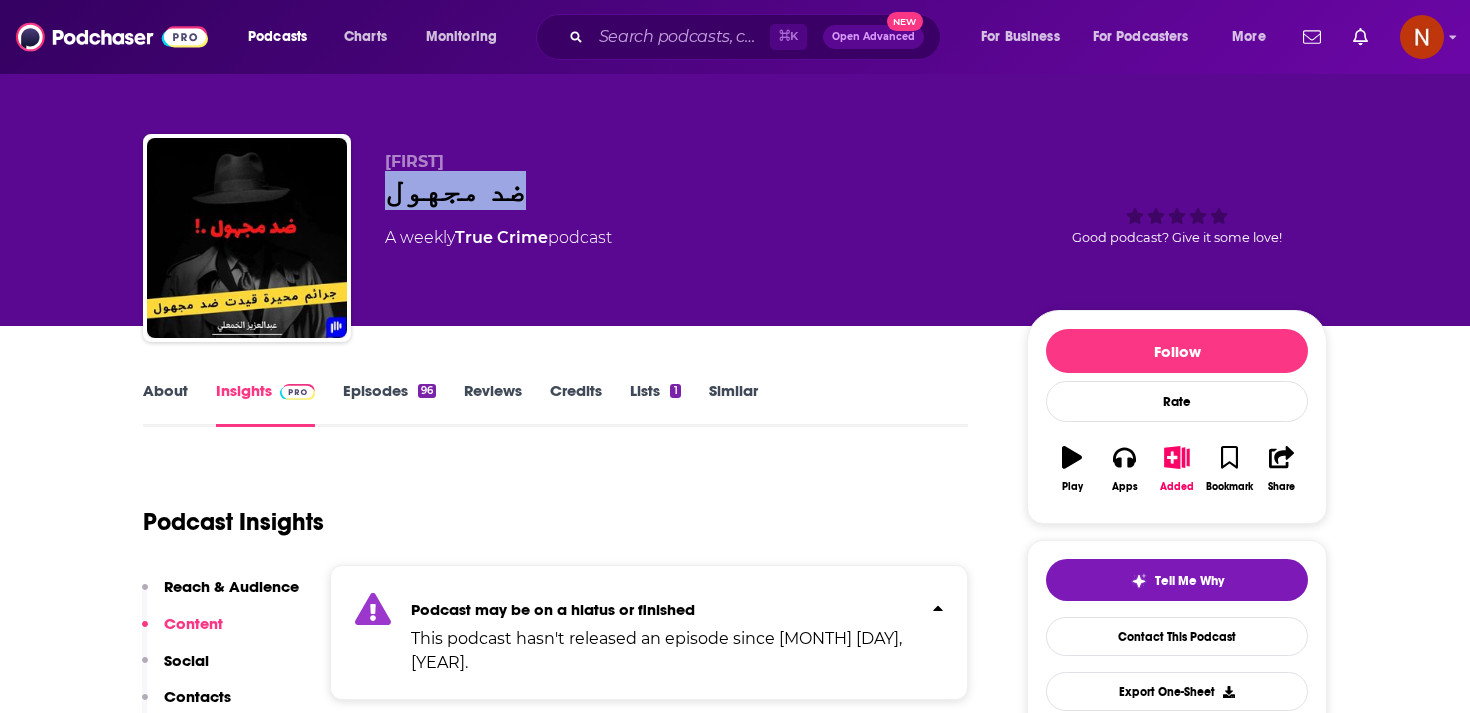 click on "ضد مجهول" at bounding box center [690, 190] 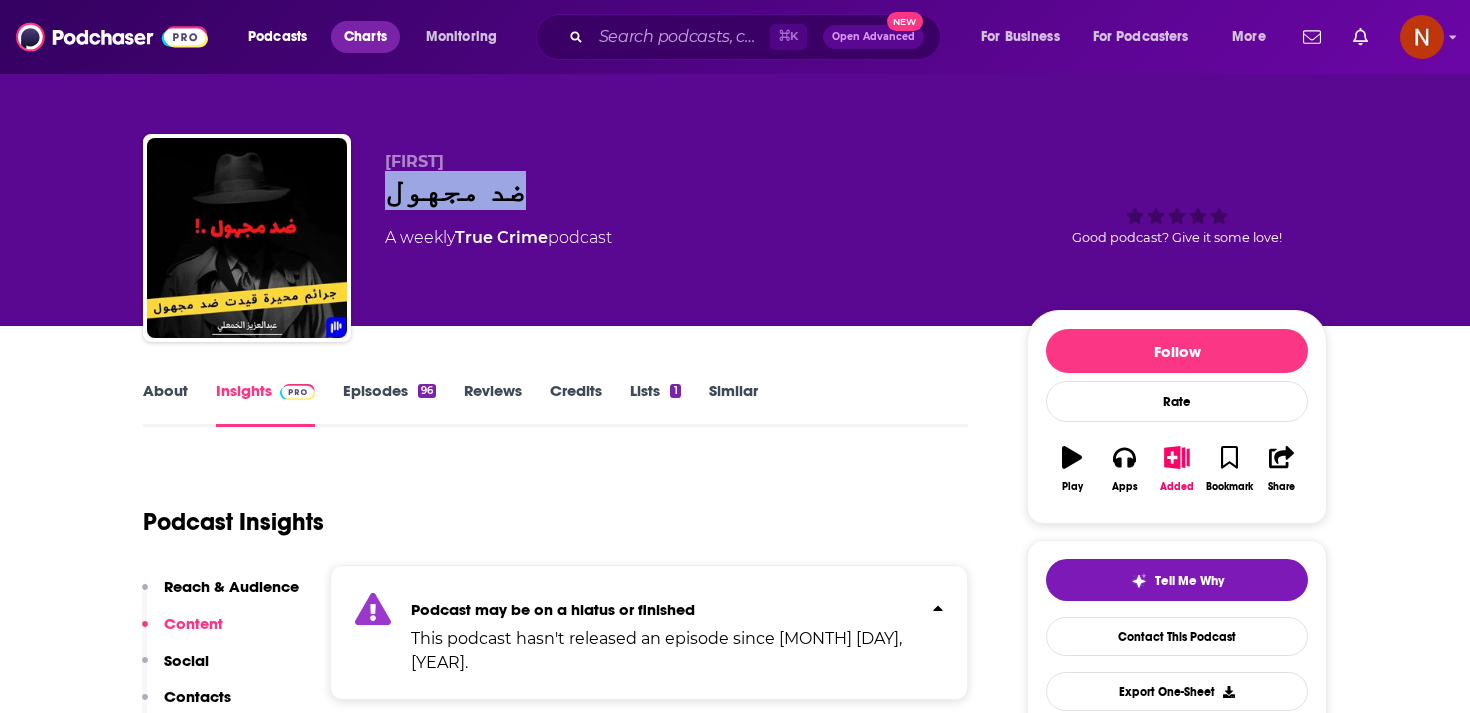 click on "Charts" at bounding box center (365, 37) 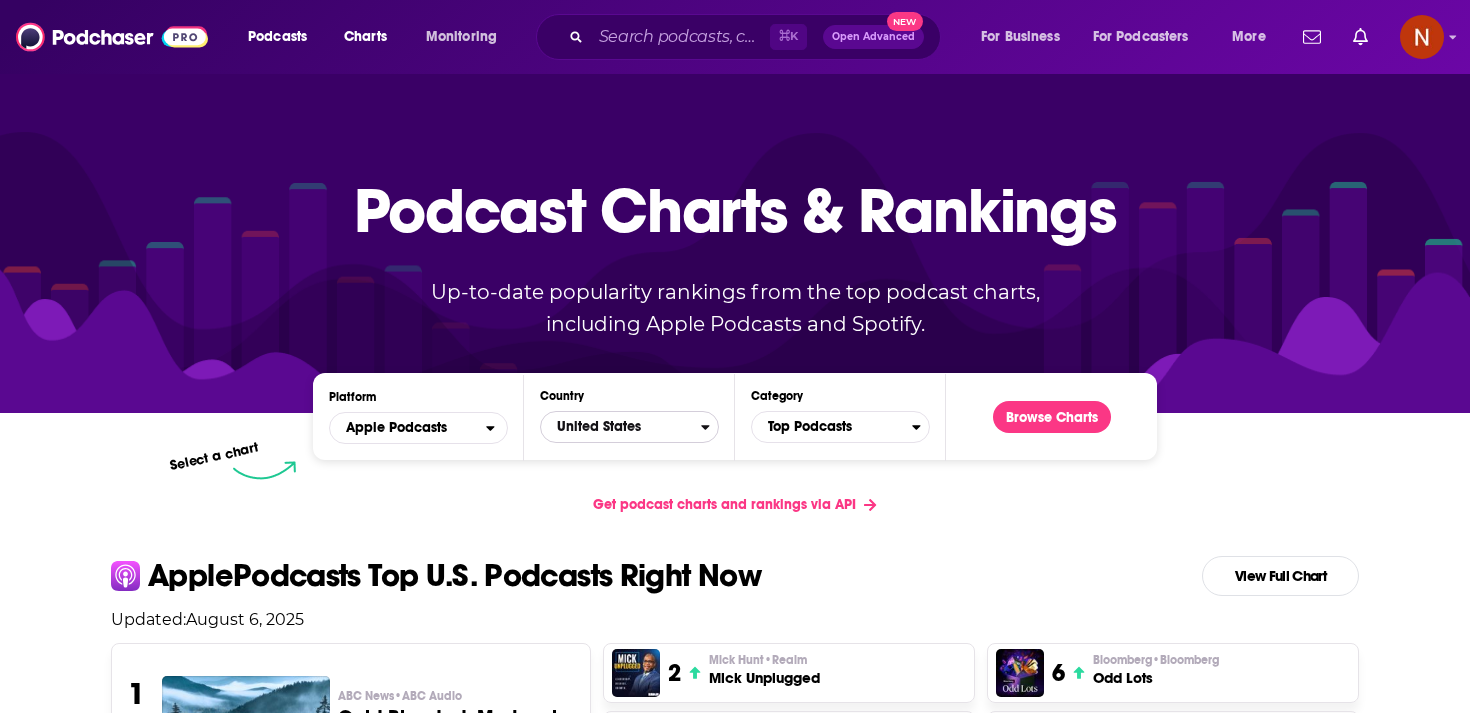 click on "United States" at bounding box center (621, 427) 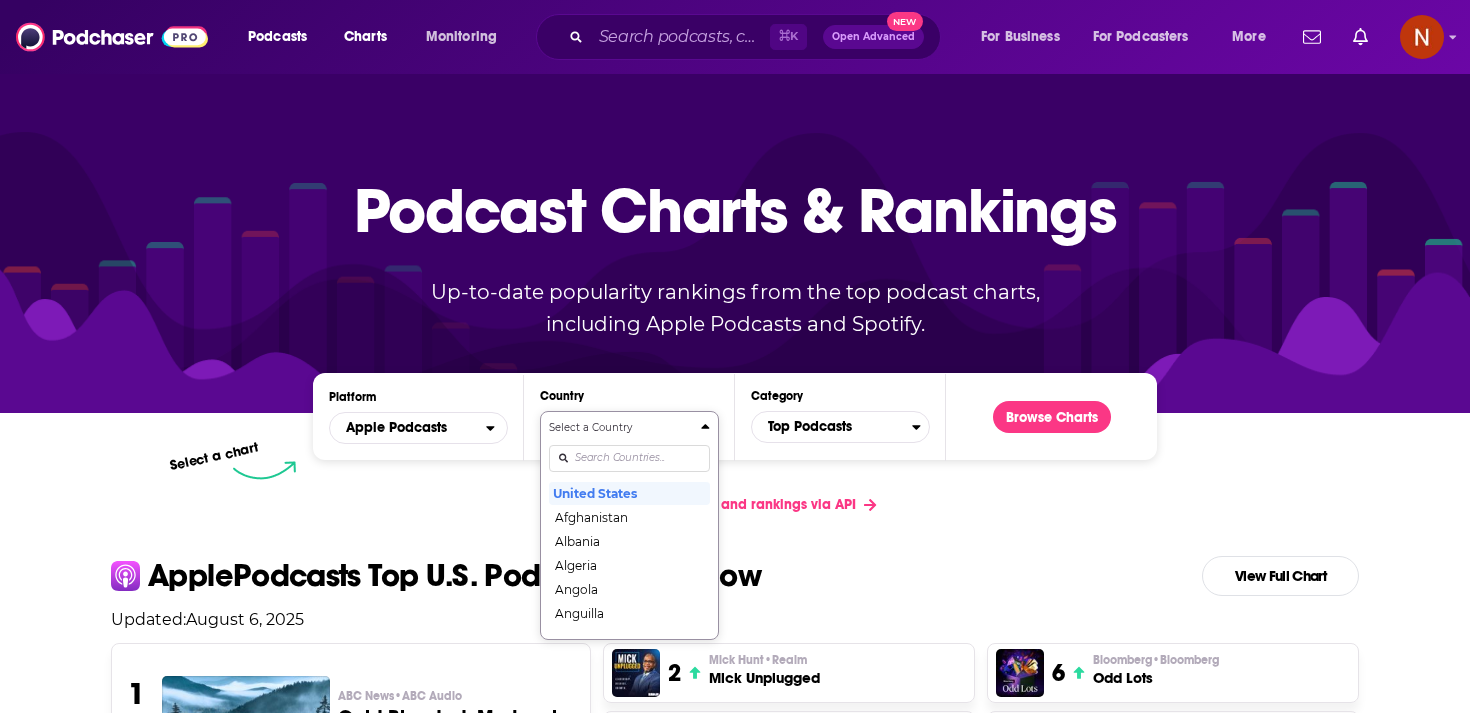 scroll, scrollTop: 102, scrollLeft: 0, axis: vertical 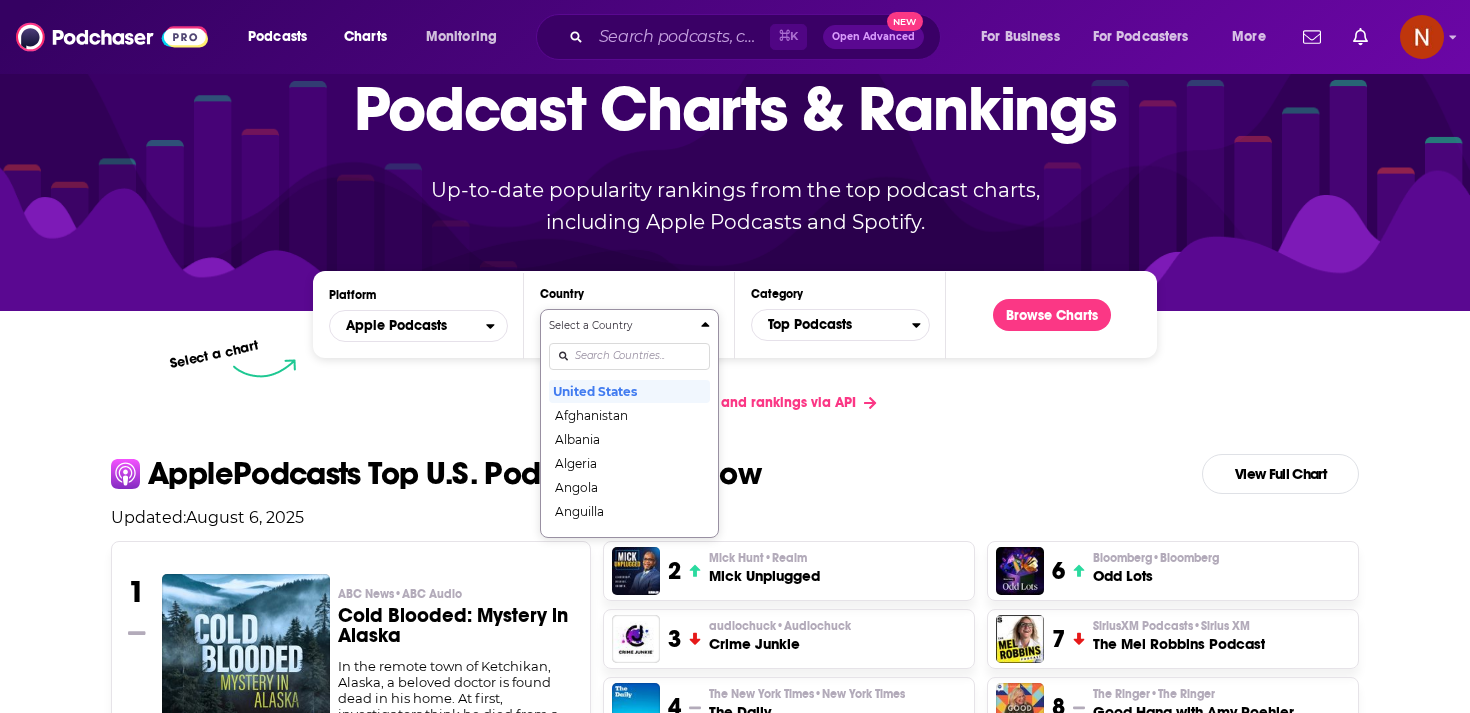 click on "Select a Country United States Afghanistan Albania Algeria Angola Anguilla Antigua and Barbuda Argentina Armenia Australia Austria Azerbaijan Bahamas Bahrain Barbados Belarus Belgium Belize Benin Bermuda Bhutan Bolivia Bosnia and Herzegovina Botswana Brazil British Virgin Islands Brunei Darussalam Bulgaria Burkina Faso Cambodia Cameroon Canada Cape Verde Cayman Islands Chad Chile China Colombia Congo Congo (Brazzaville) Costa Rica Côte dIvoire Croatia Cyprus Czech Republic Denmark Dominica Dominican Republic Ecuador Egypt El Salvador Estonia Fiji Finland France Gabon Gambia Georgia Germany Ghana Greece Grenada Guatemala Guinea-Bissau Guyana Honduras Hong Kong Hungary Iceland India Indonesia Iraq Ireland Israel Italy Jamaica Japan Jordan Kazakhstan Kenya Kosovo Kuwait Kyrgyzstan Lao PDR Latvia Lebanon Liberia Libya Lithuania Luxembourg Macao Macedonia, Republic of Madagascar Malawi Malaysia Maldives Mali Malta Mauritania Mauritius Mexico Micronesia, Federated States of Moldova Mongolia Montenegro Montserrat" at bounding box center [629, 423] 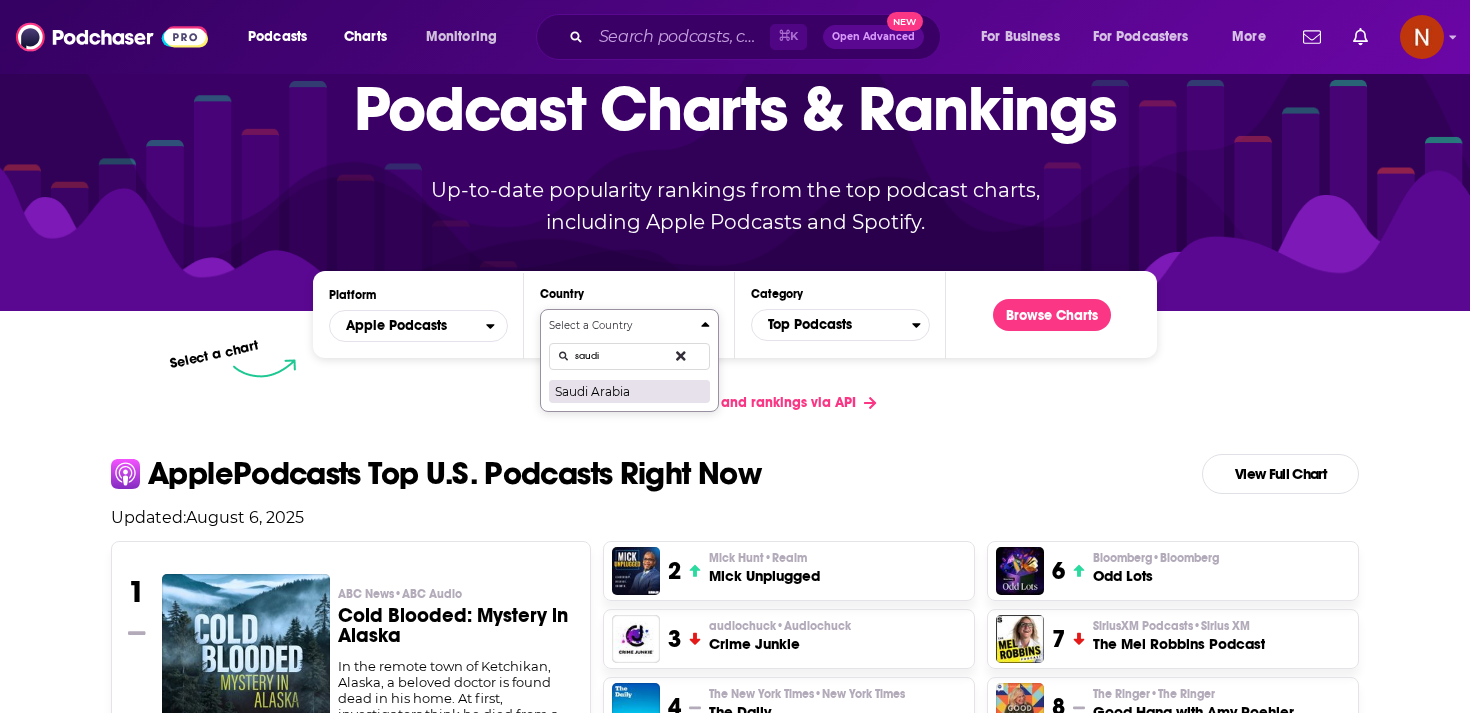 type on "saudi" 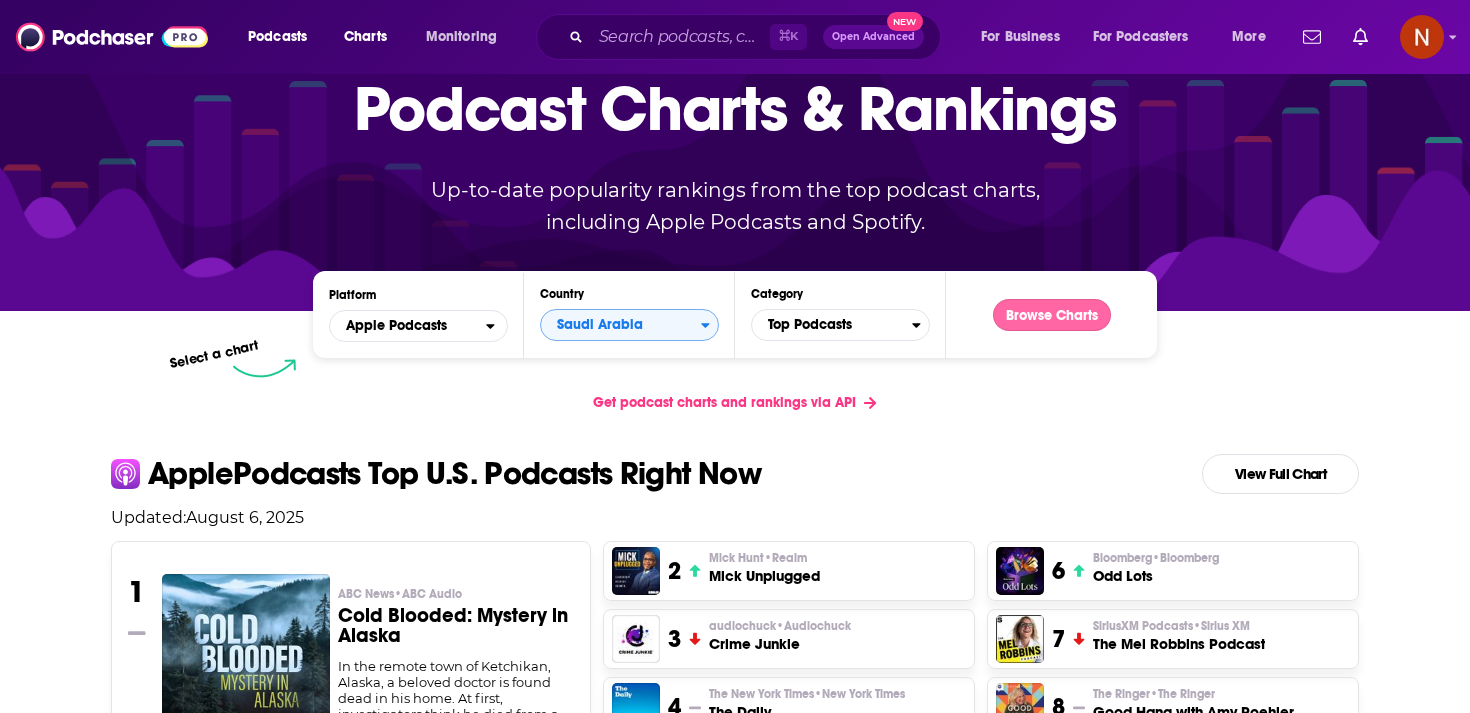 click on "Browse Charts" at bounding box center (1052, 315) 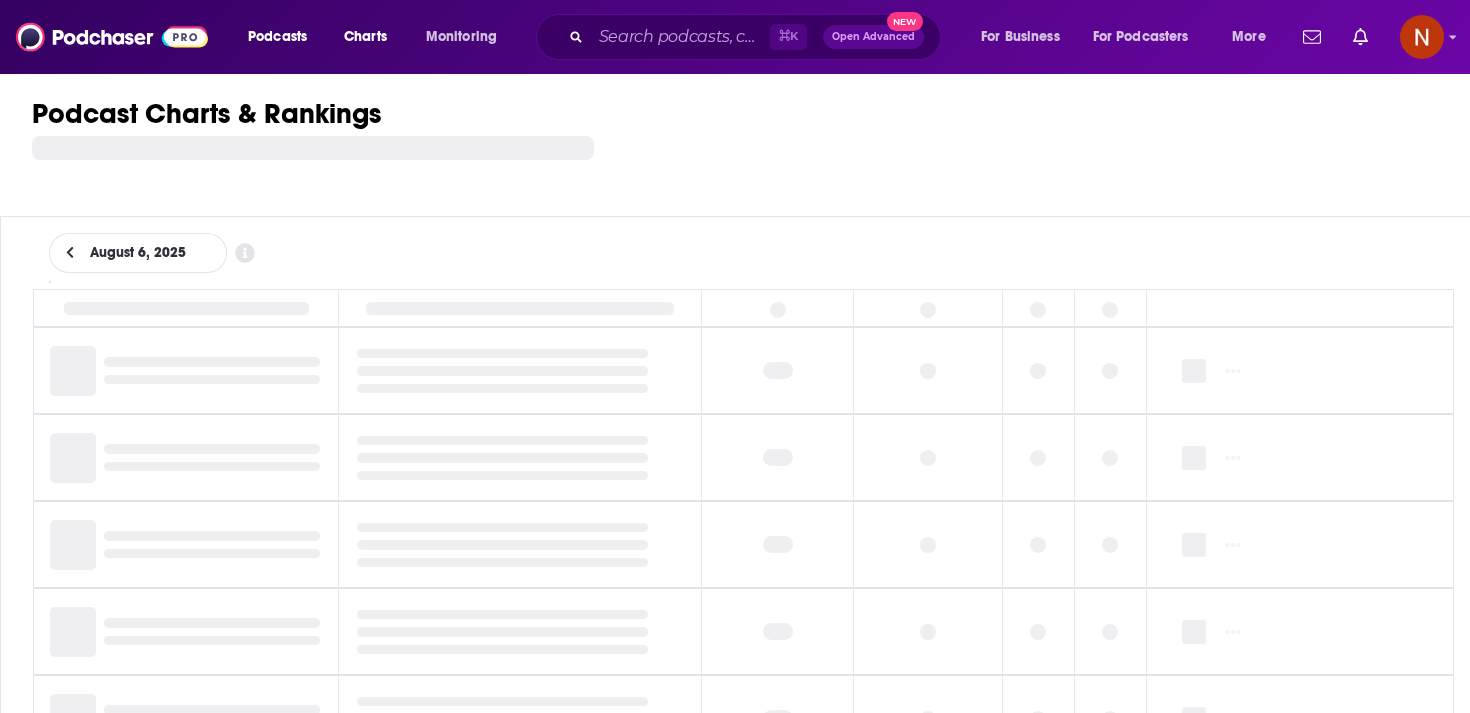 scroll, scrollTop: 0, scrollLeft: 0, axis: both 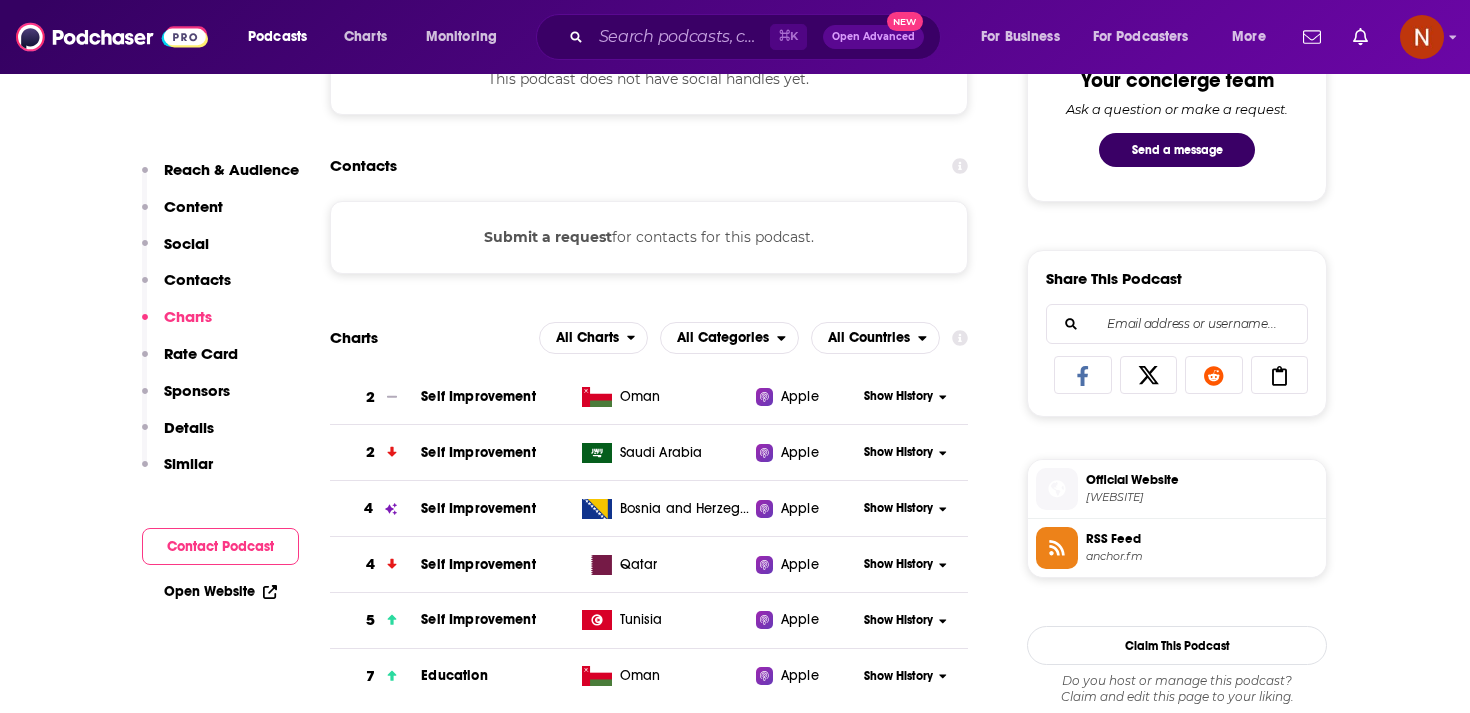 click on "khaled-talks.com" at bounding box center [1202, 497] 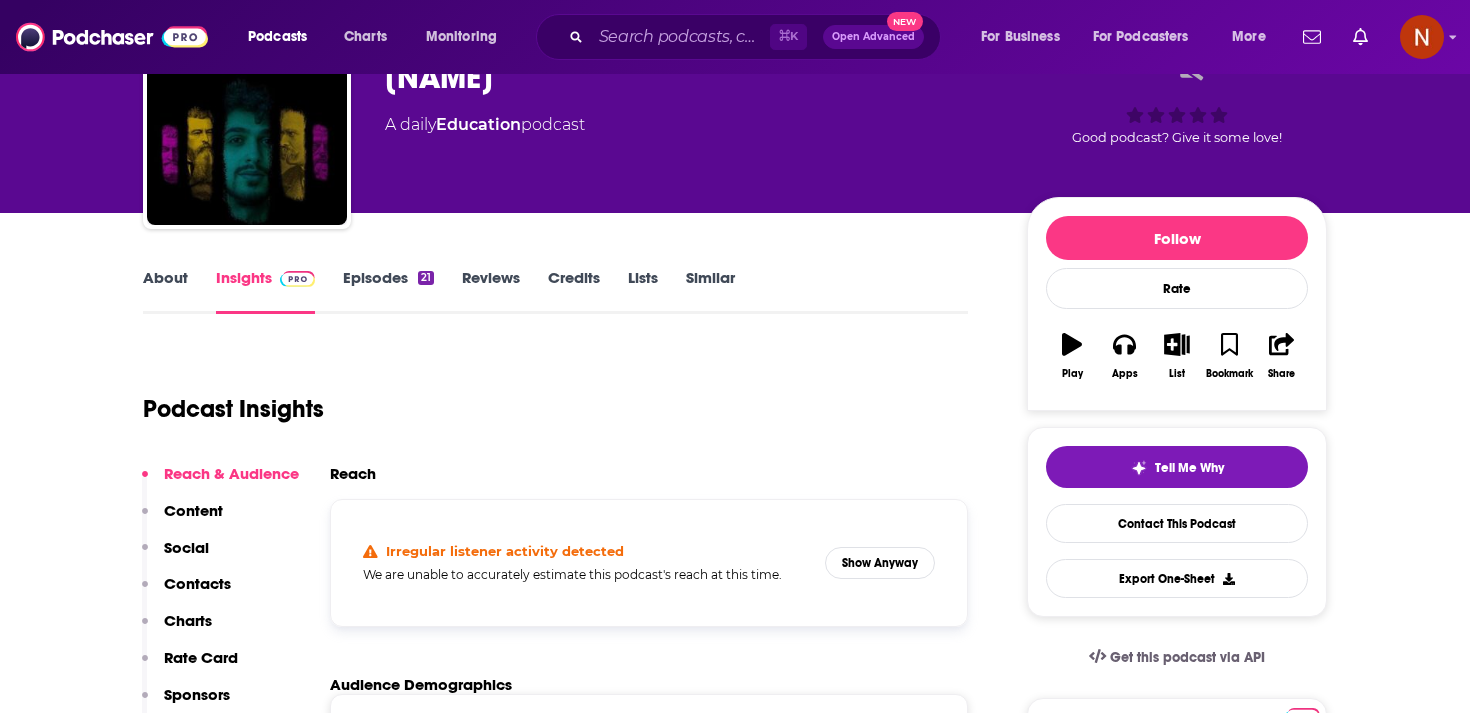 scroll, scrollTop: 0, scrollLeft: 0, axis: both 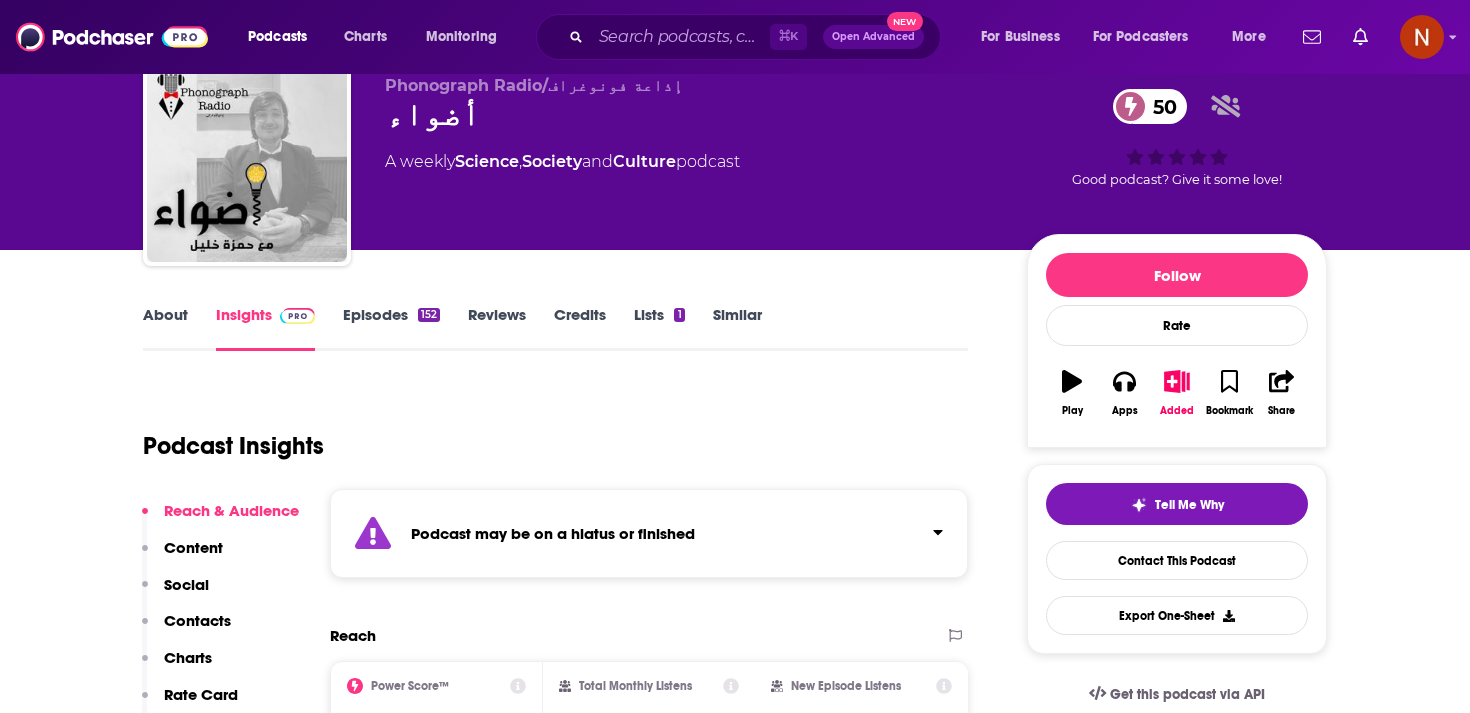 click on "Podcast may be on a hiatus or finished" at bounding box center [649, 533] 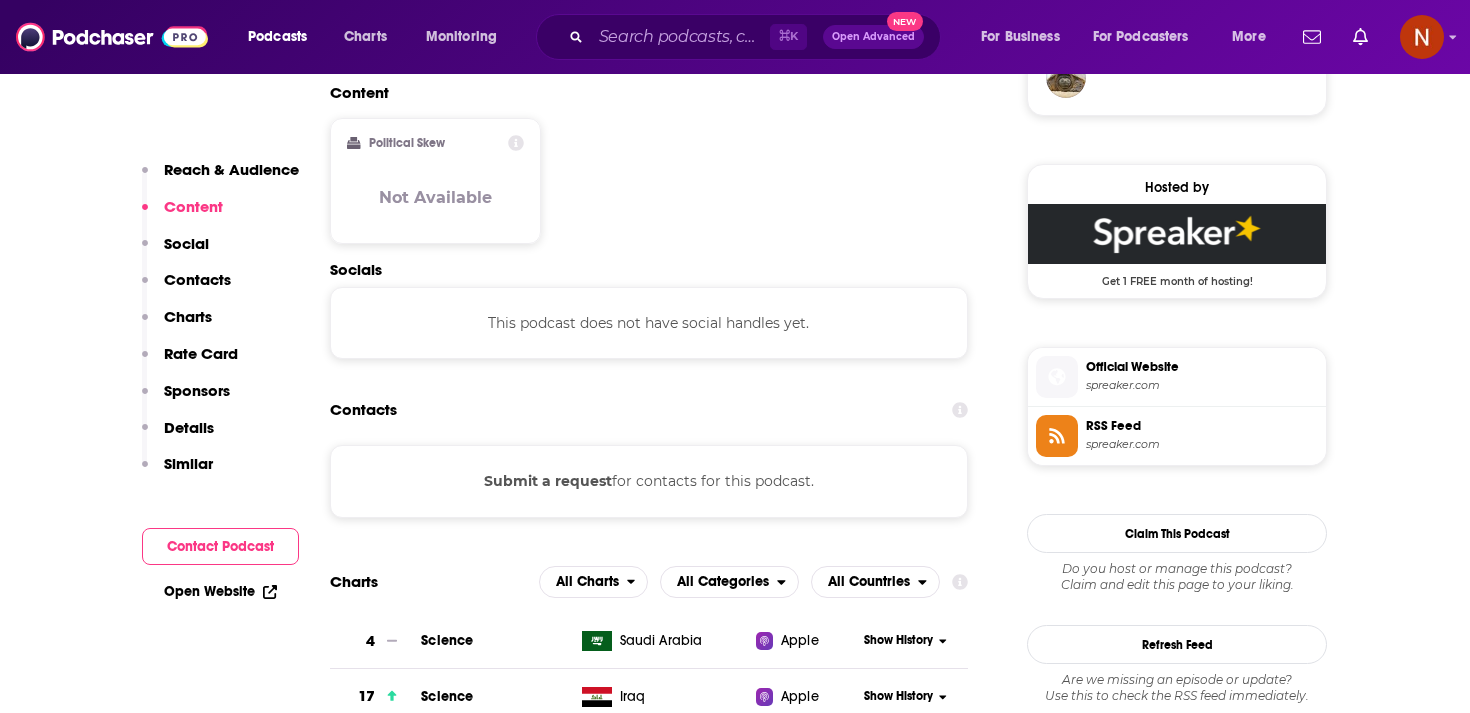 scroll, scrollTop: 1550, scrollLeft: 0, axis: vertical 